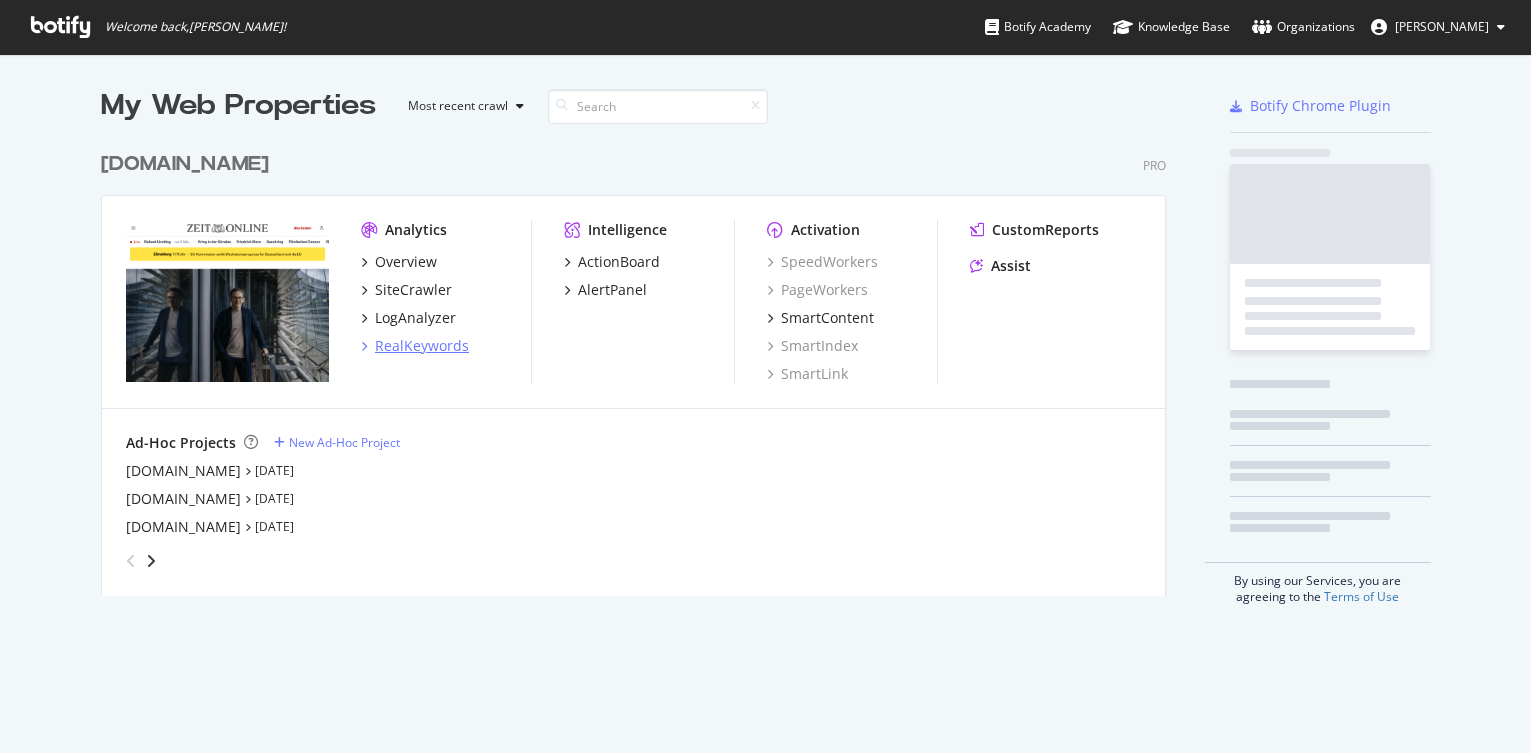 scroll, scrollTop: 0, scrollLeft: 0, axis: both 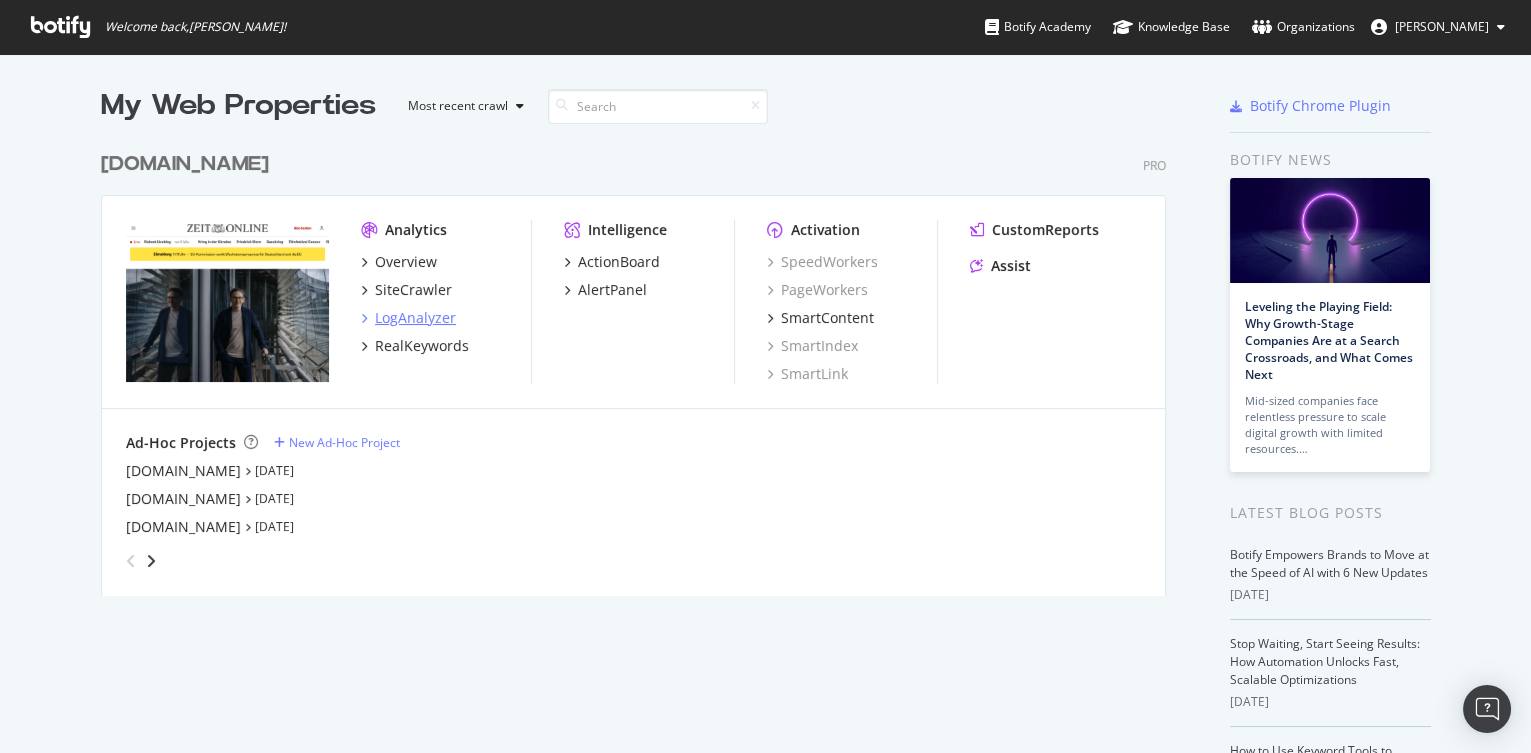 click on "LogAnalyzer" at bounding box center [415, 318] 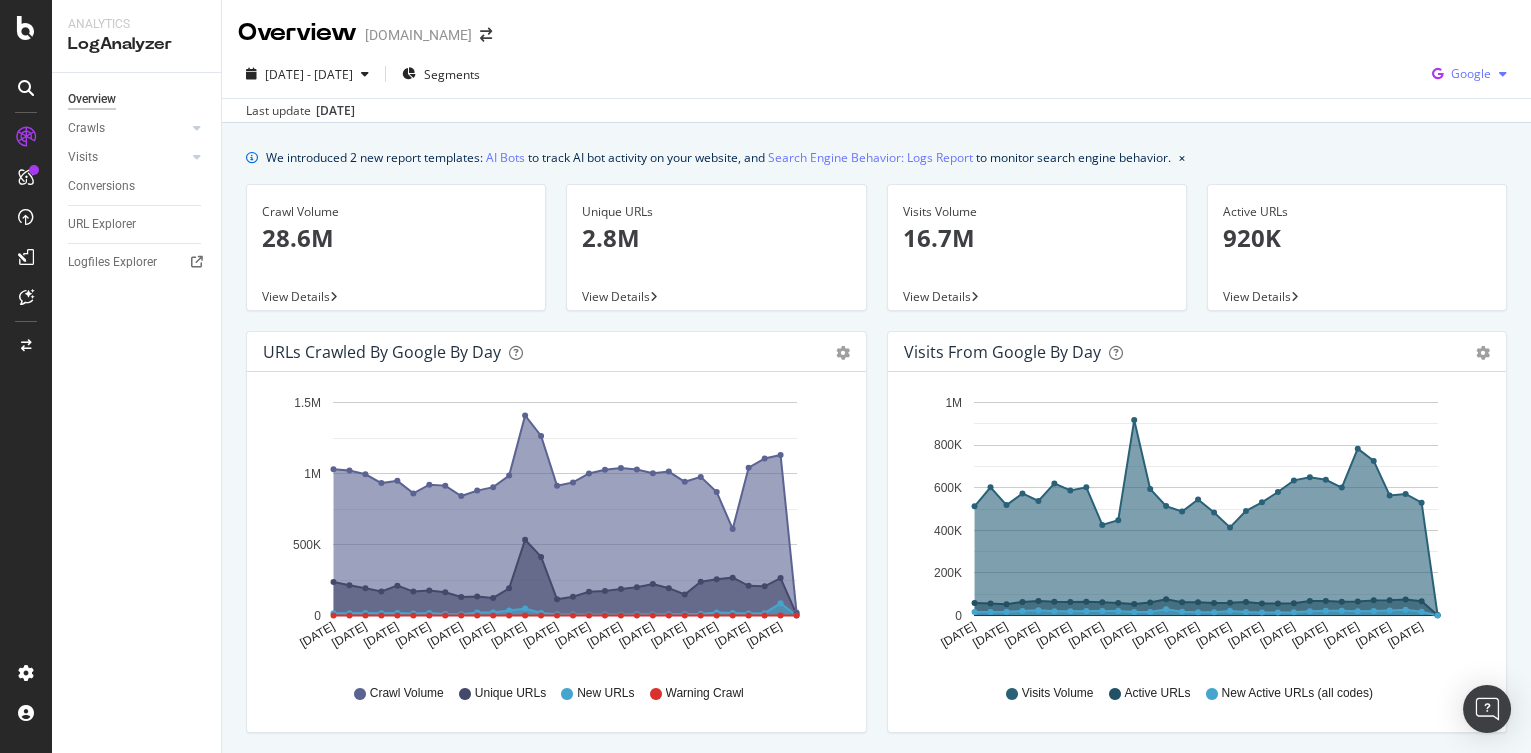 click on "Google" at bounding box center [1469, 74] 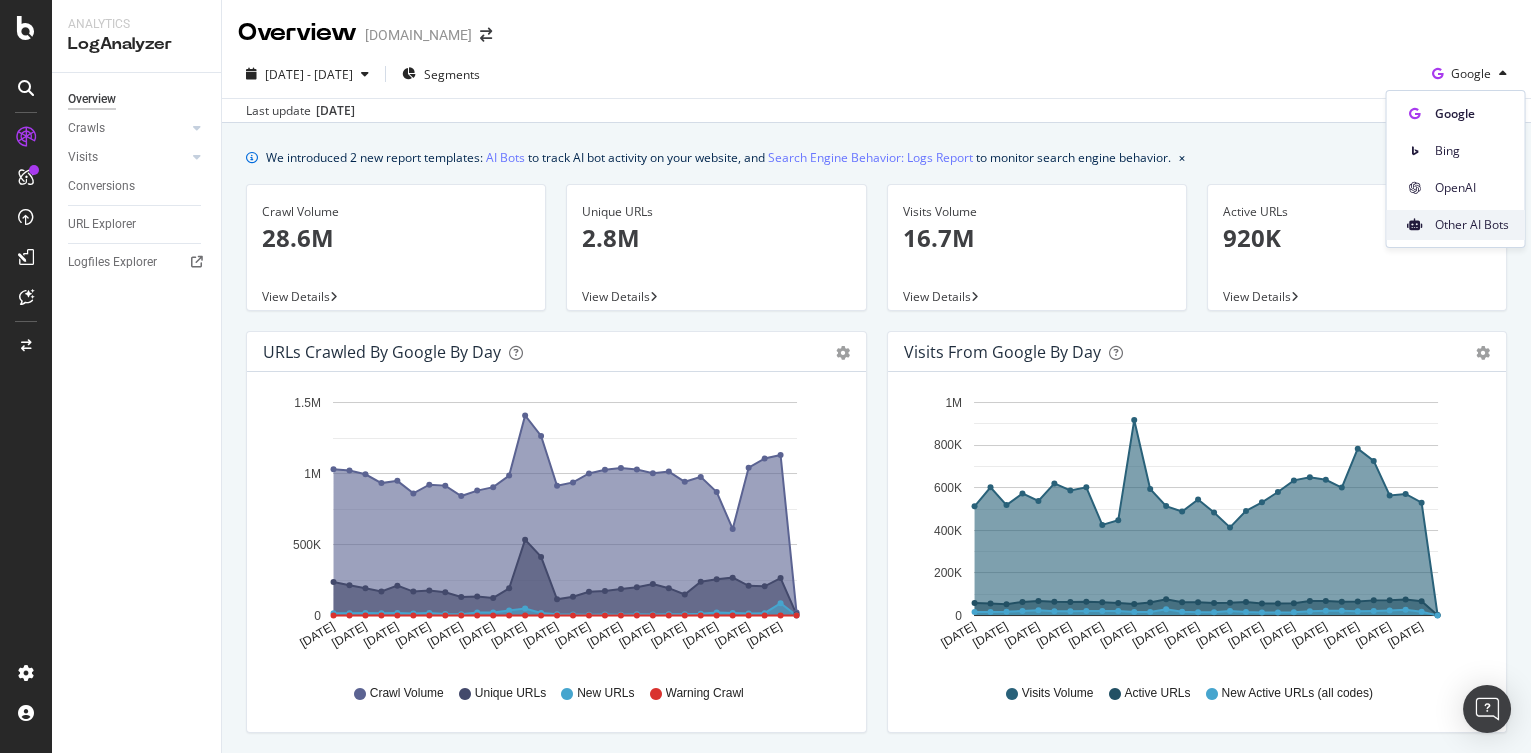 click on "Other AI Bots" at bounding box center [1471, 225] 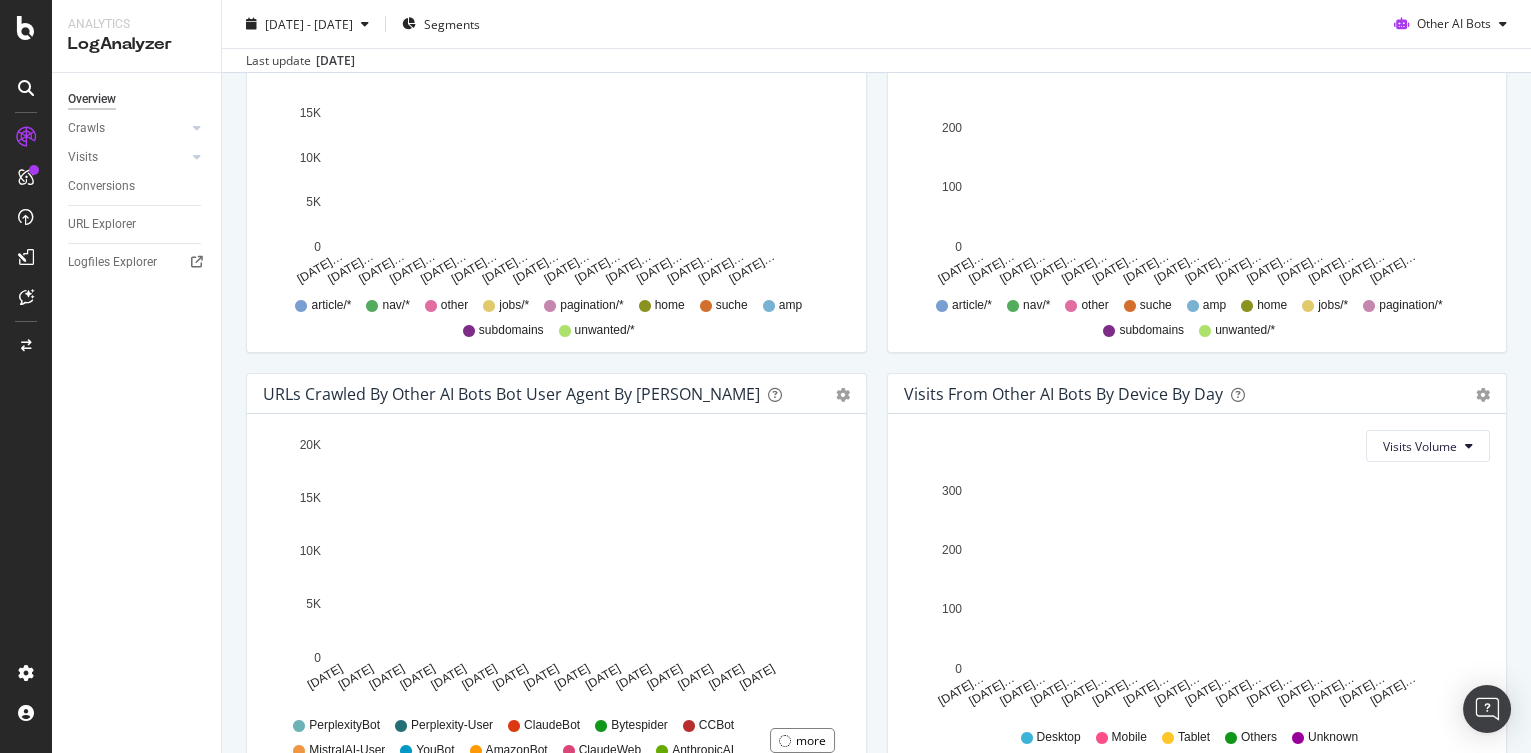 scroll, scrollTop: 913, scrollLeft: 0, axis: vertical 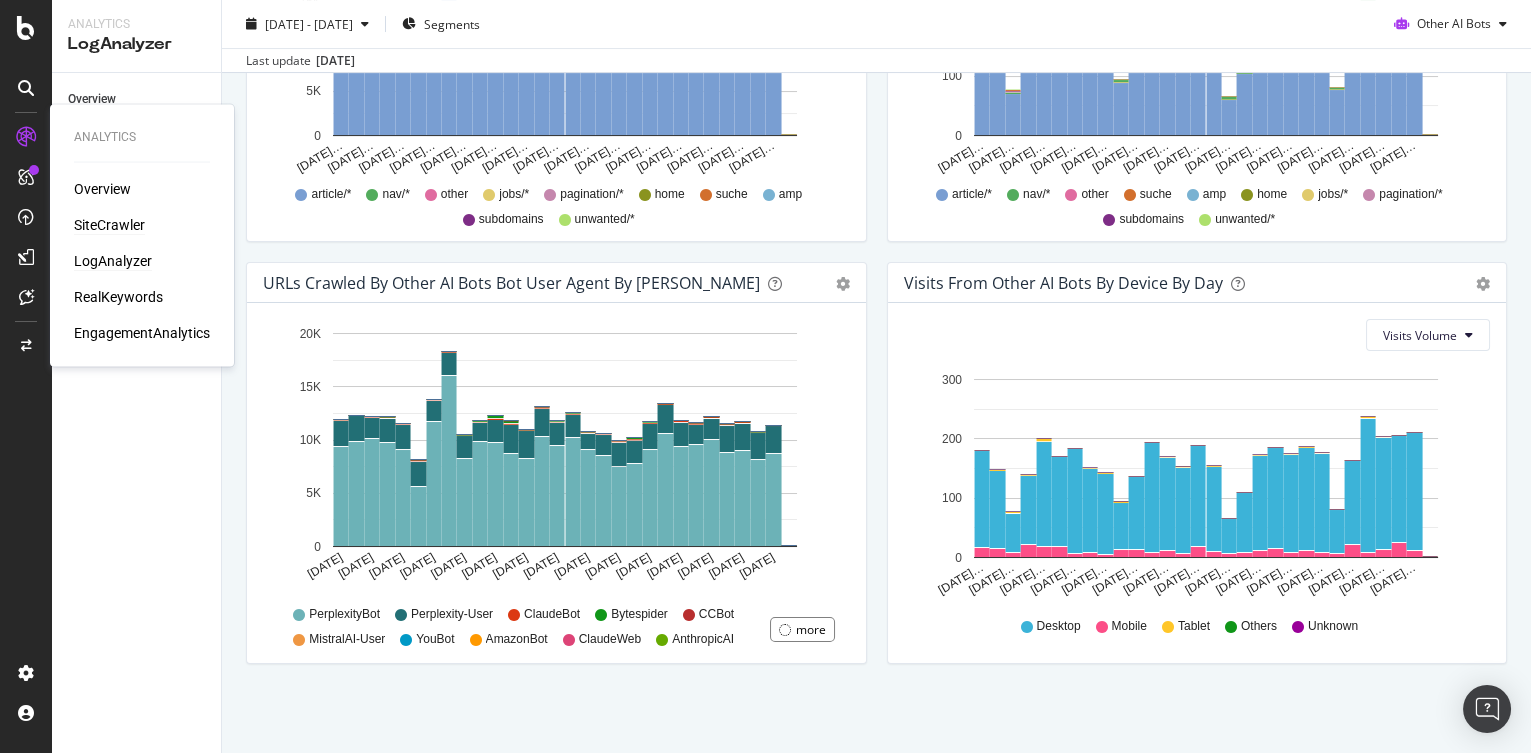 click on "SiteCrawler" at bounding box center [109, 225] 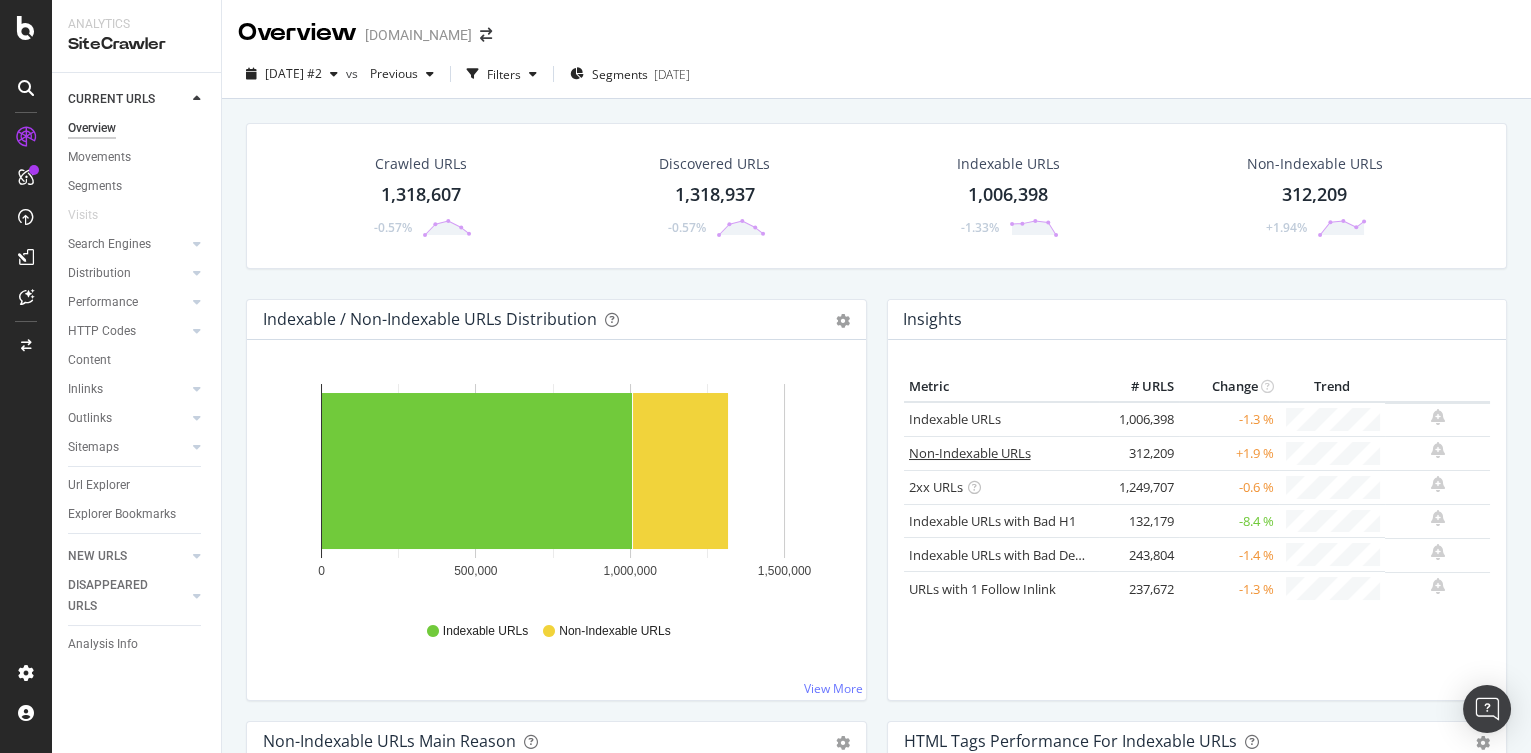 click on "Non-Indexable URLs" at bounding box center (970, 453) 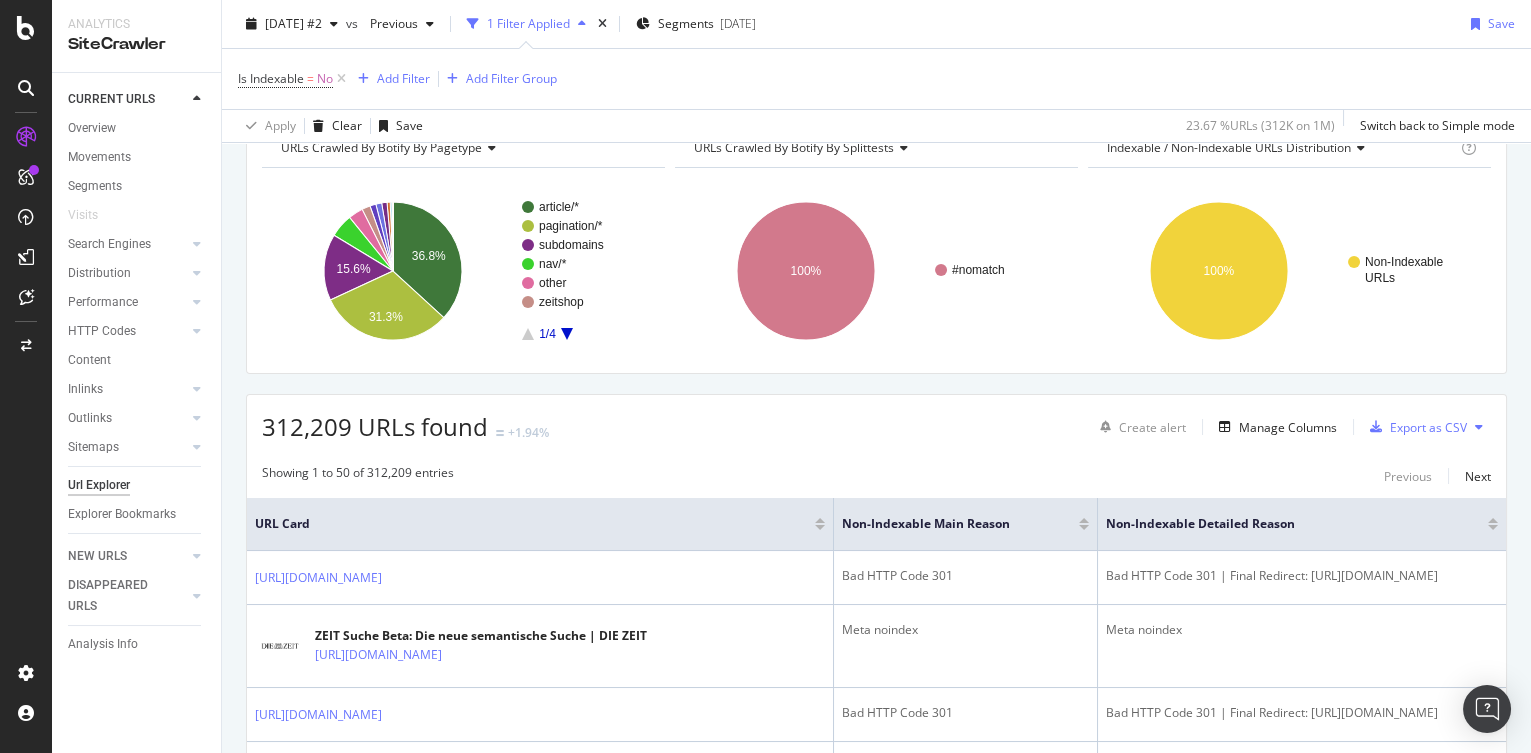 scroll, scrollTop: 108, scrollLeft: 0, axis: vertical 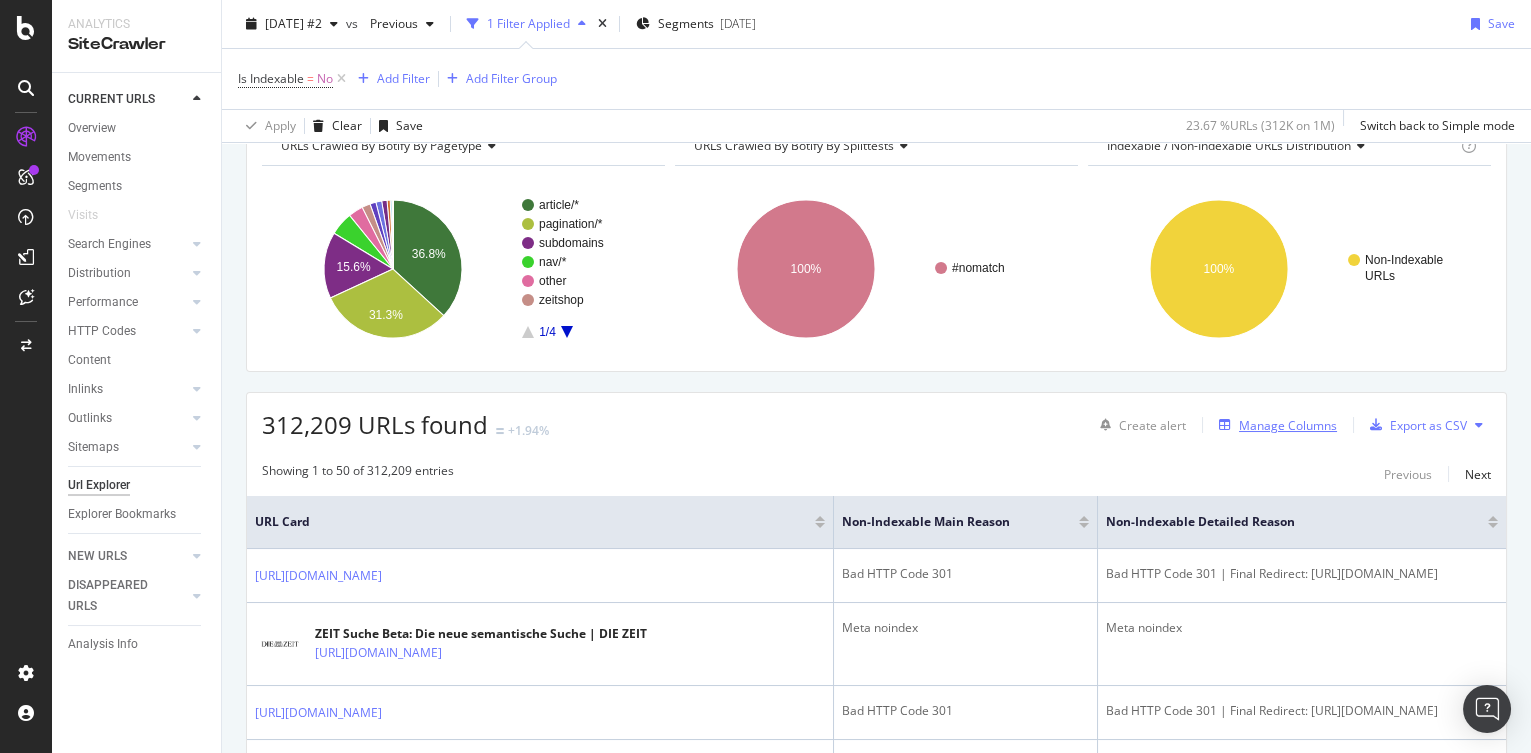 click on "Manage Columns" at bounding box center [1288, 425] 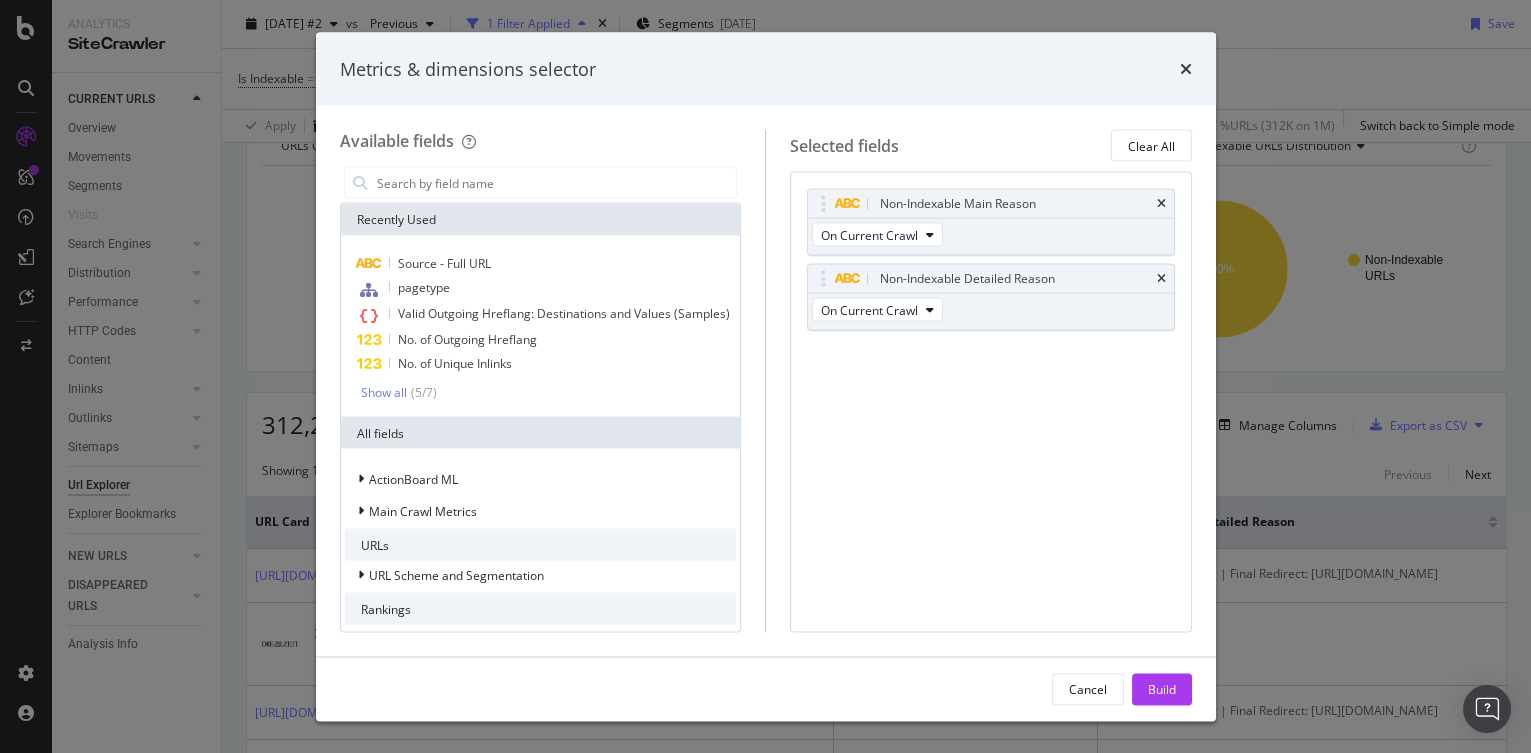 drag, startPoint x: 1180, startPoint y: 70, endPoint x: 1156, endPoint y: 71, distance: 24.020824 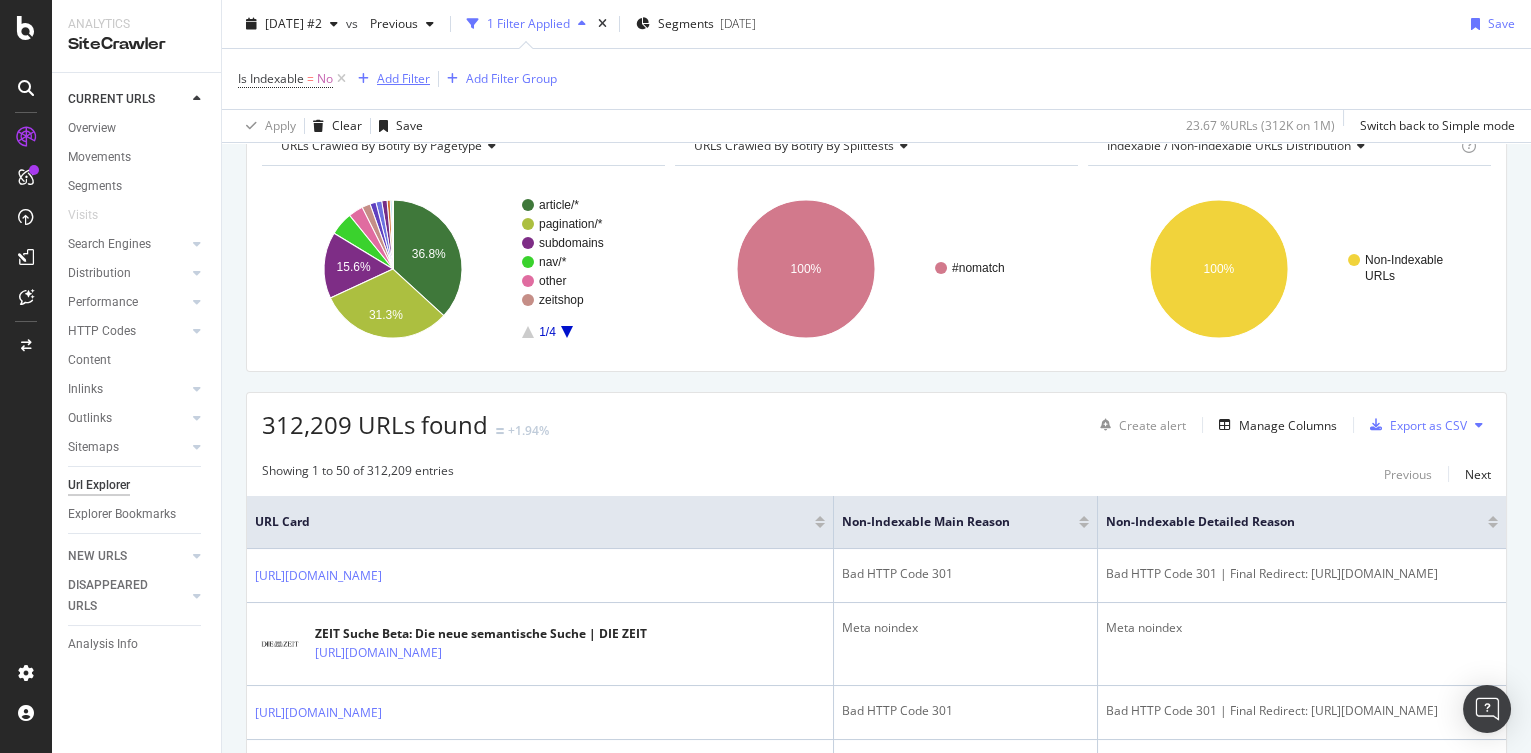 click on "Add Filter" at bounding box center (403, 78) 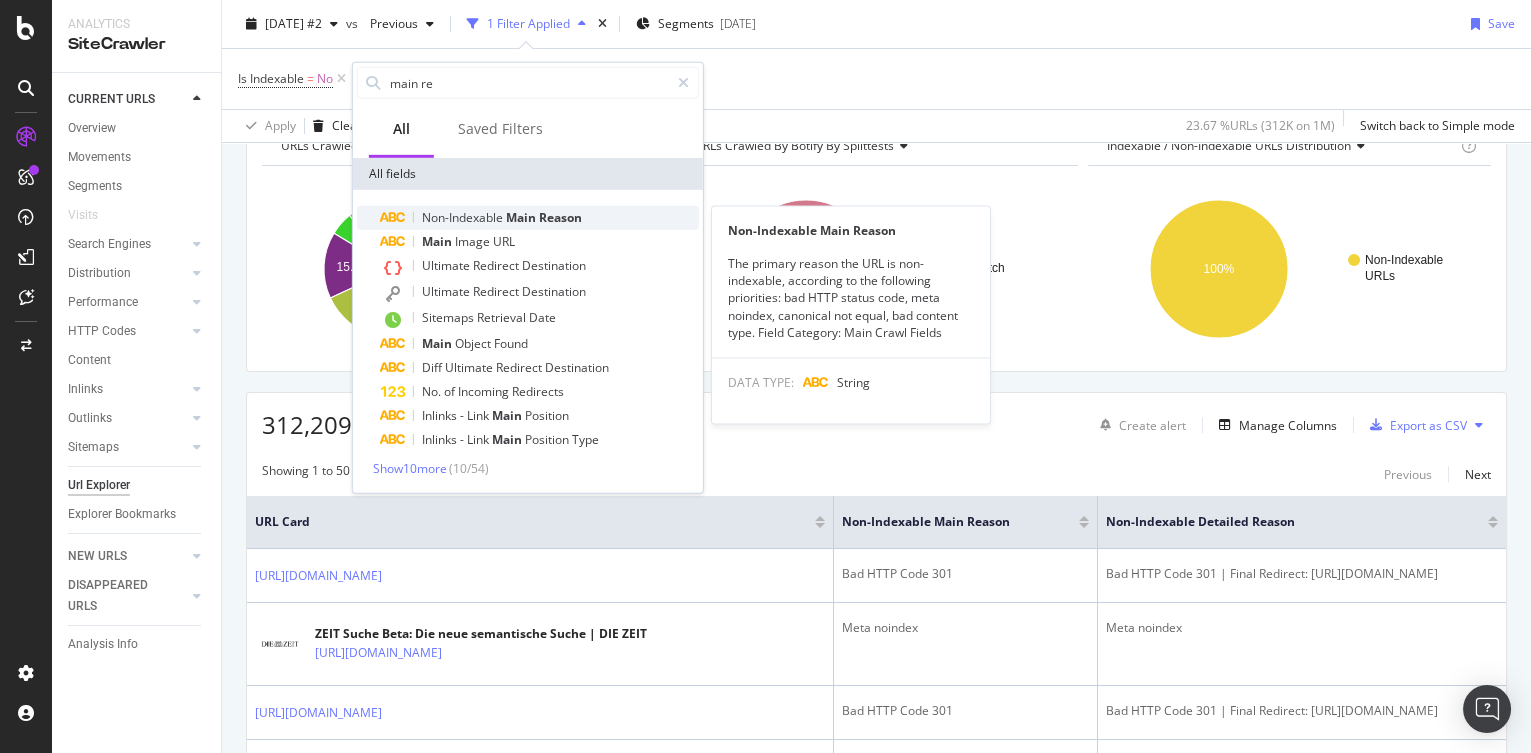 type on "main re" 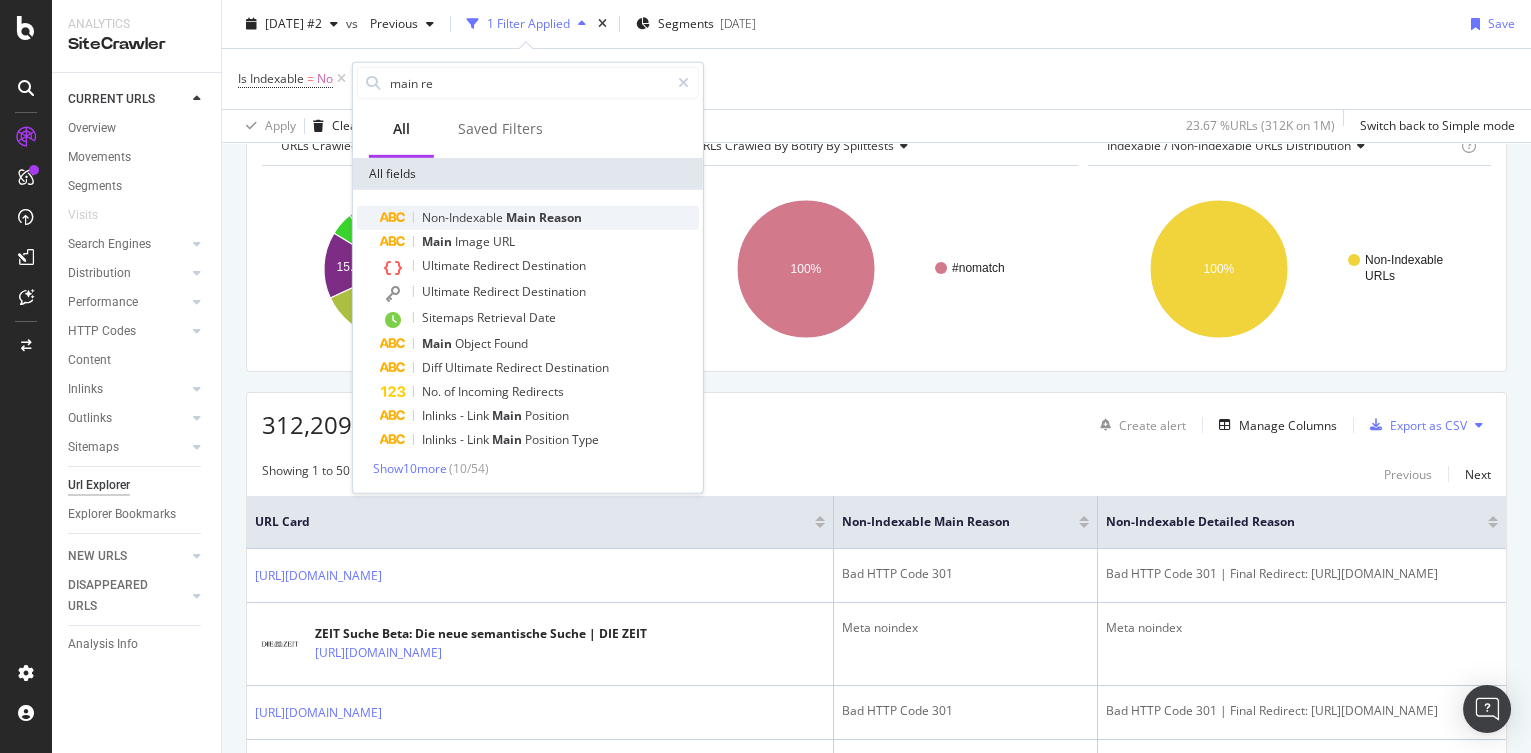 click on "Reason" at bounding box center [560, 217] 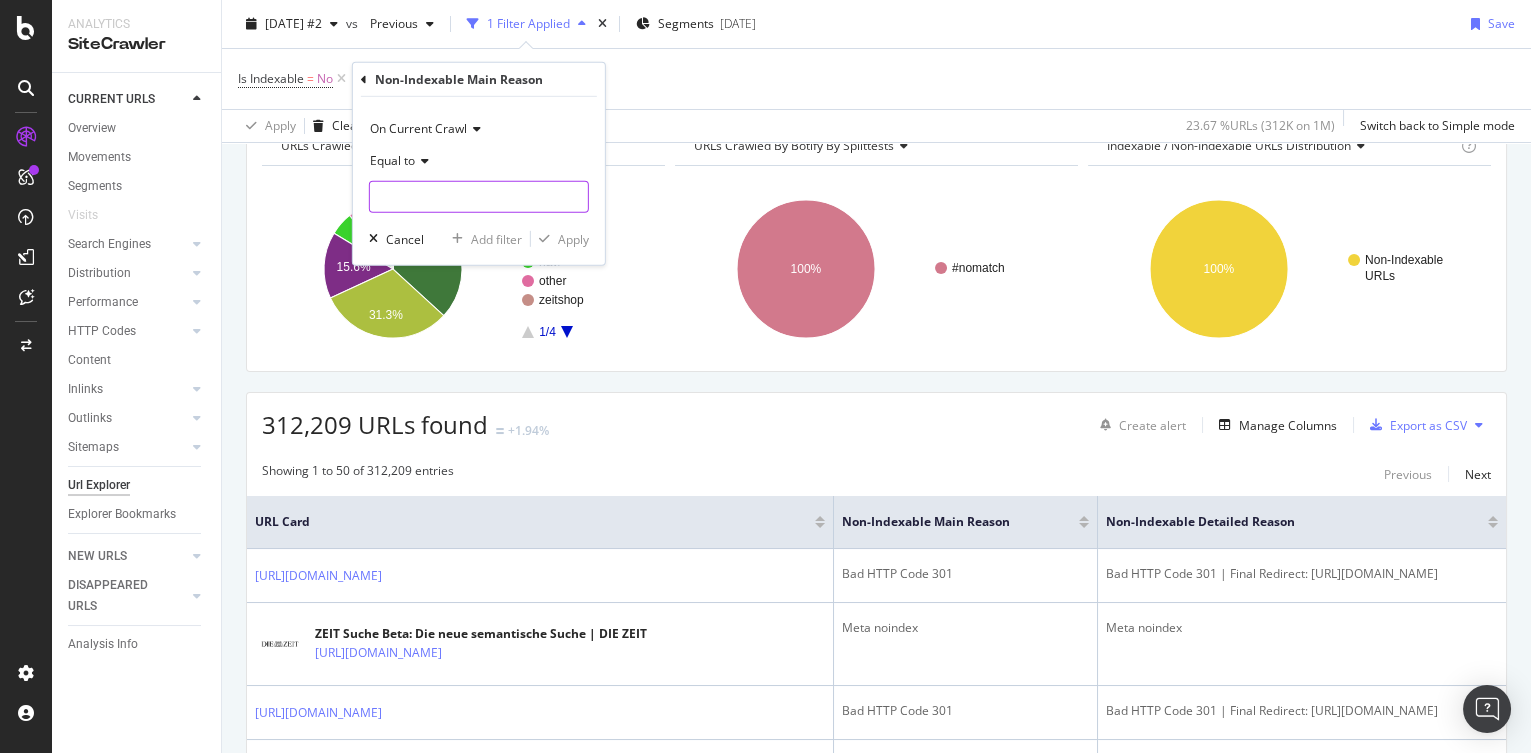 click at bounding box center [479, 197] 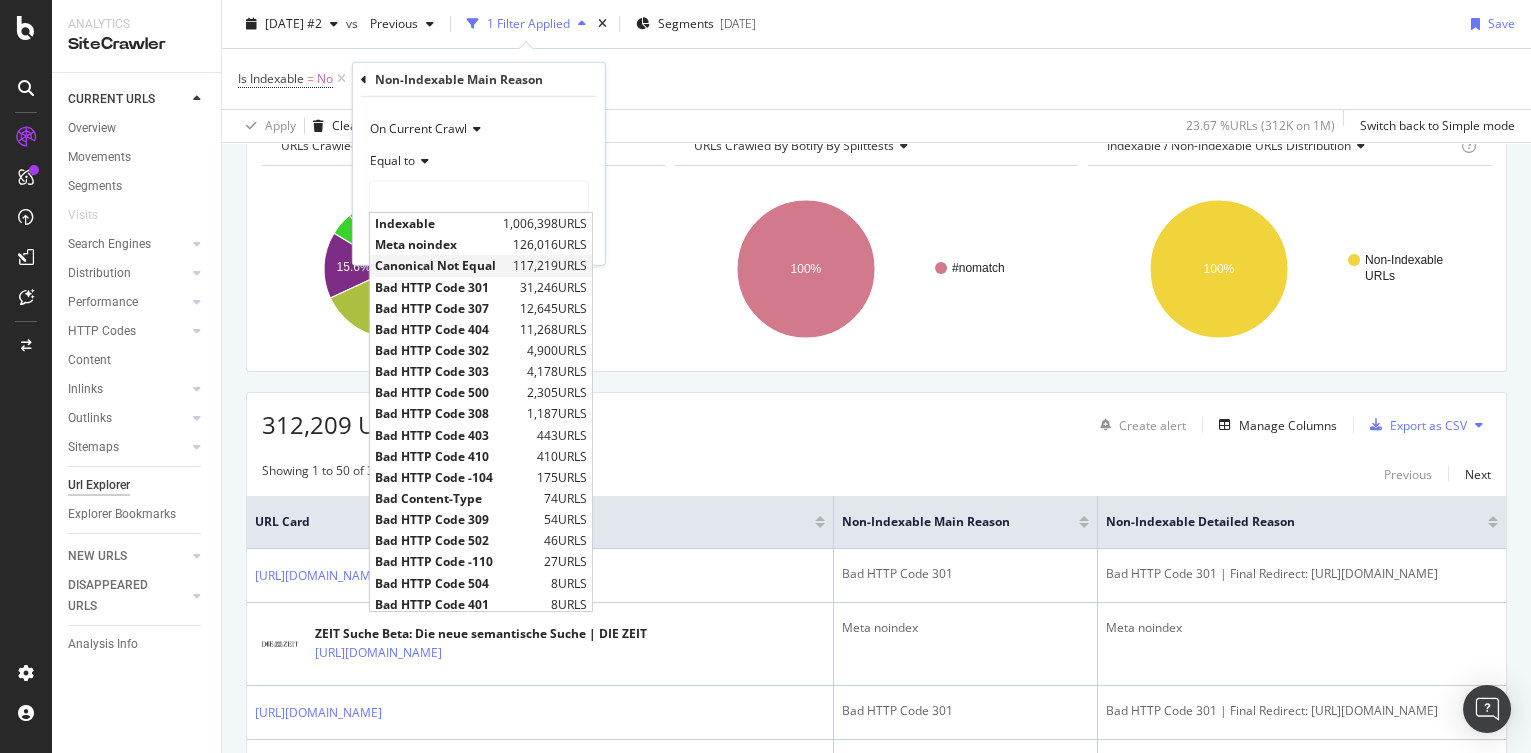 click on "Canonical Not Equal" at bounding box center (441, 265) 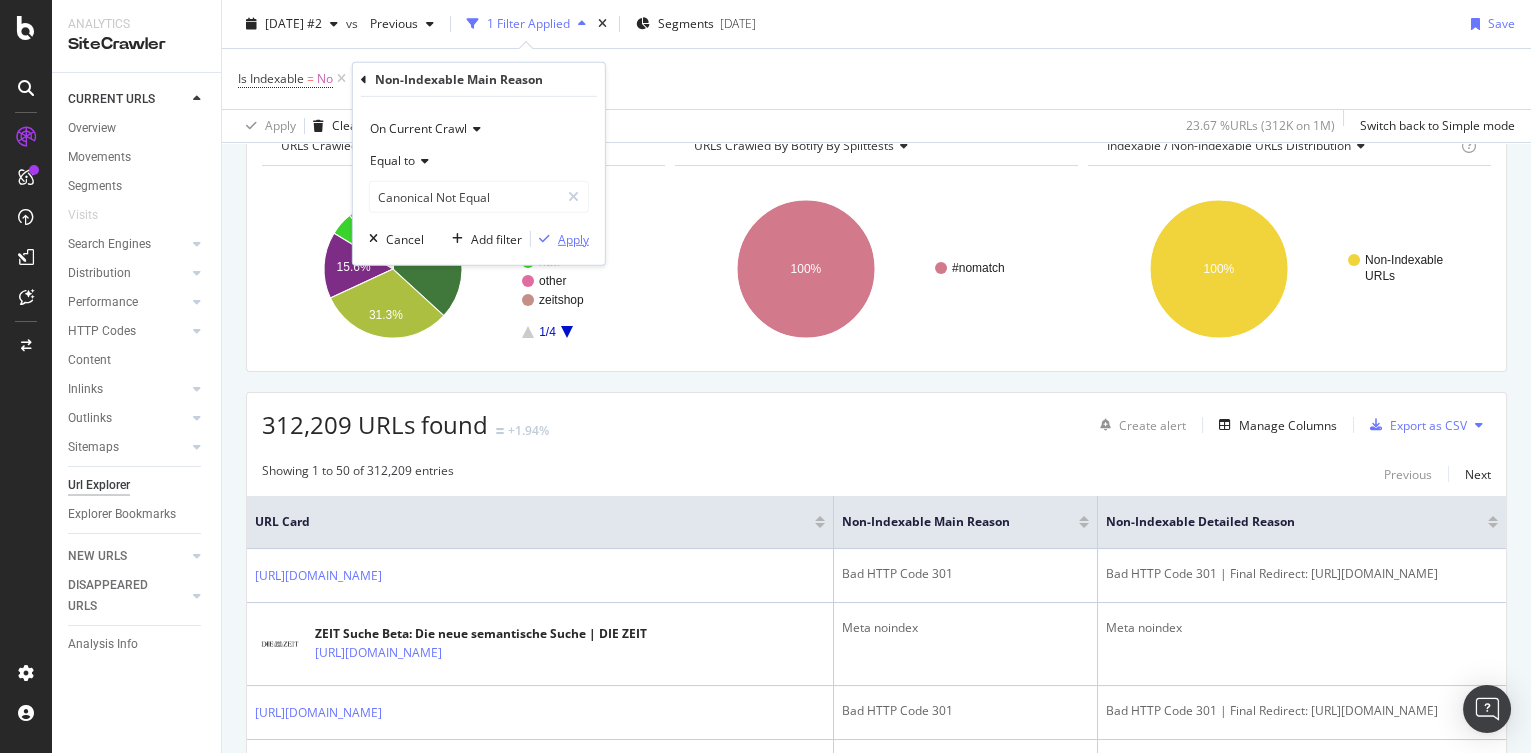 click on "Apply" at bounding box center (573, 238) 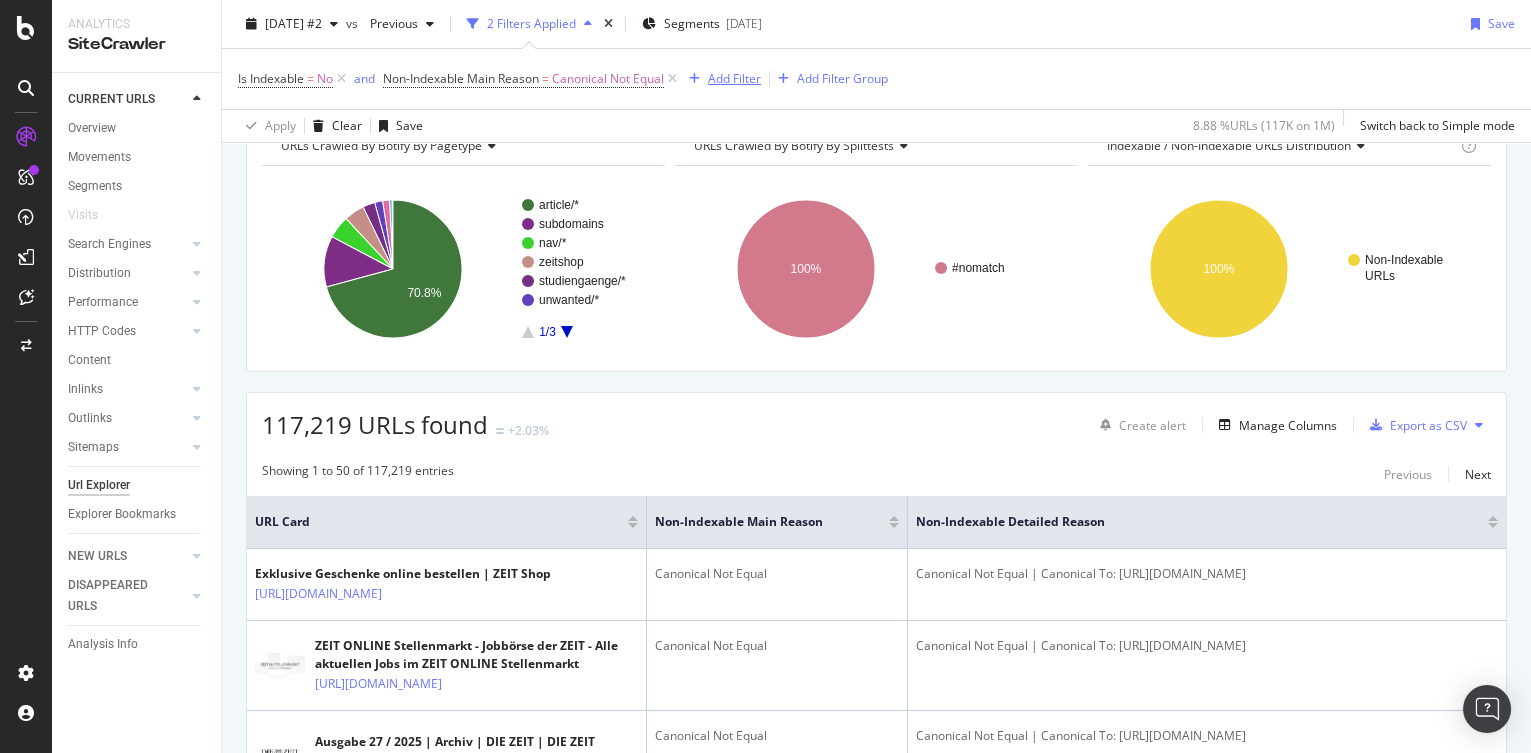 click on "Add Filter" at bounding box center (734, 78) 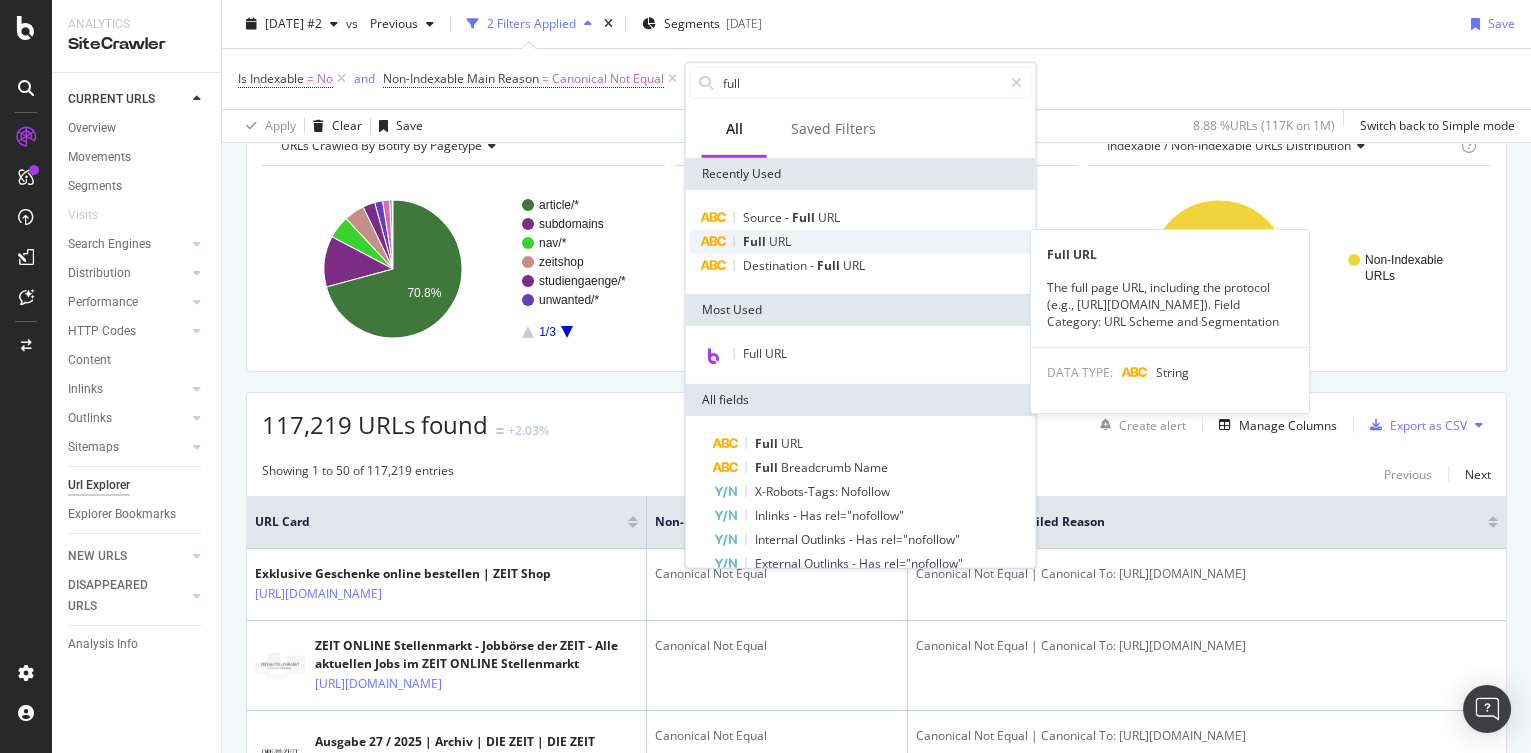 type on "full" 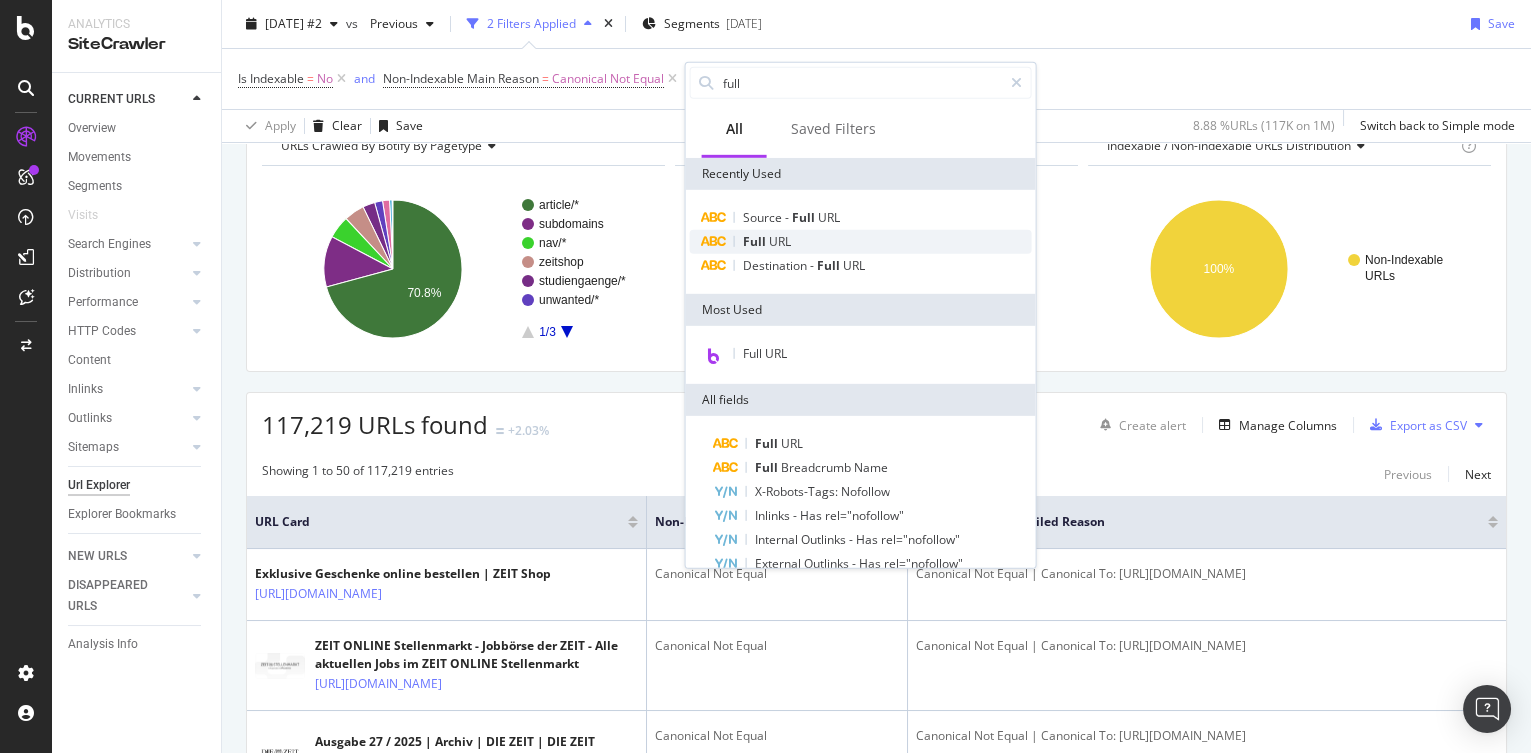 click on "Full   URL" at bounding box center (861, 242) 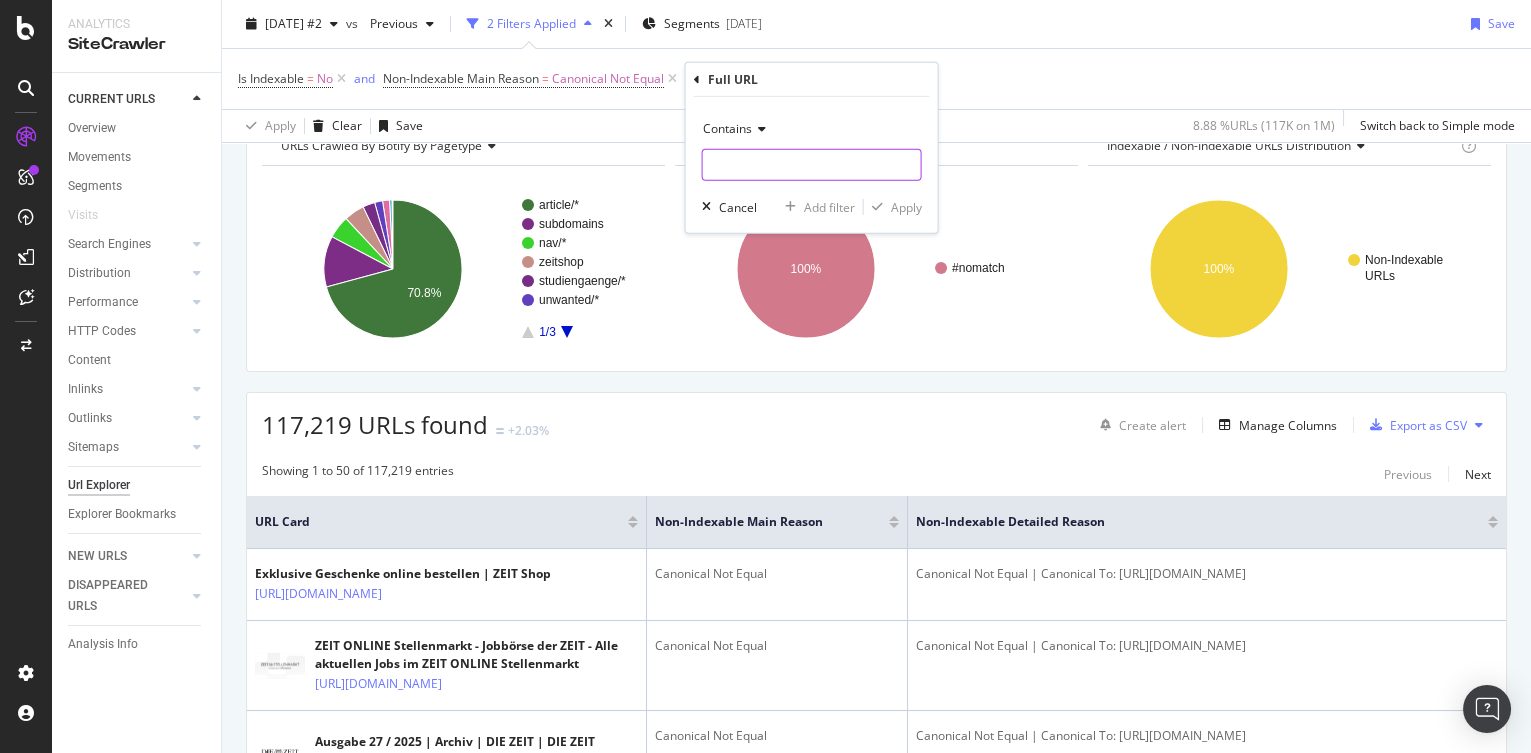 click at bounding box center [812, 165] 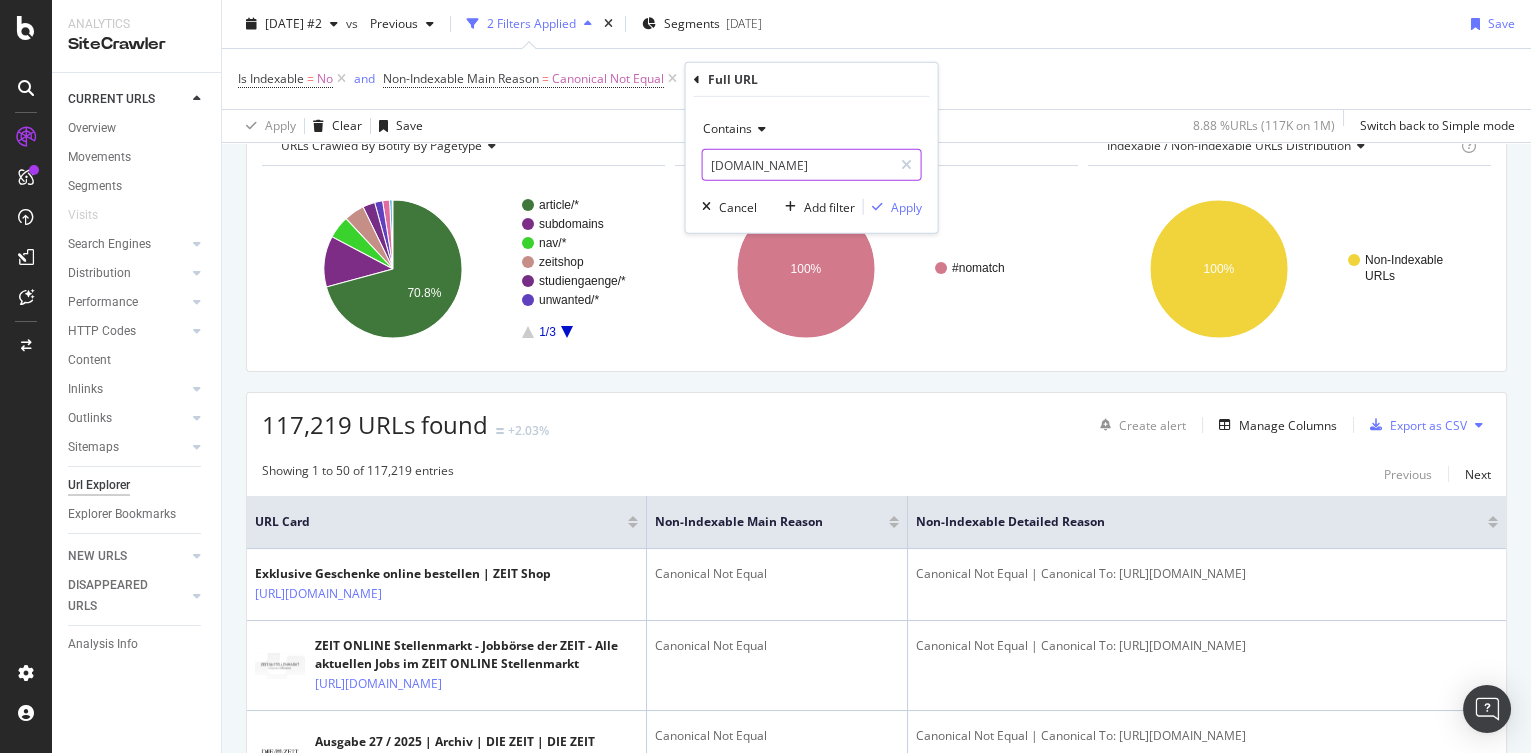 type on "[DOMAIN_NAME]" 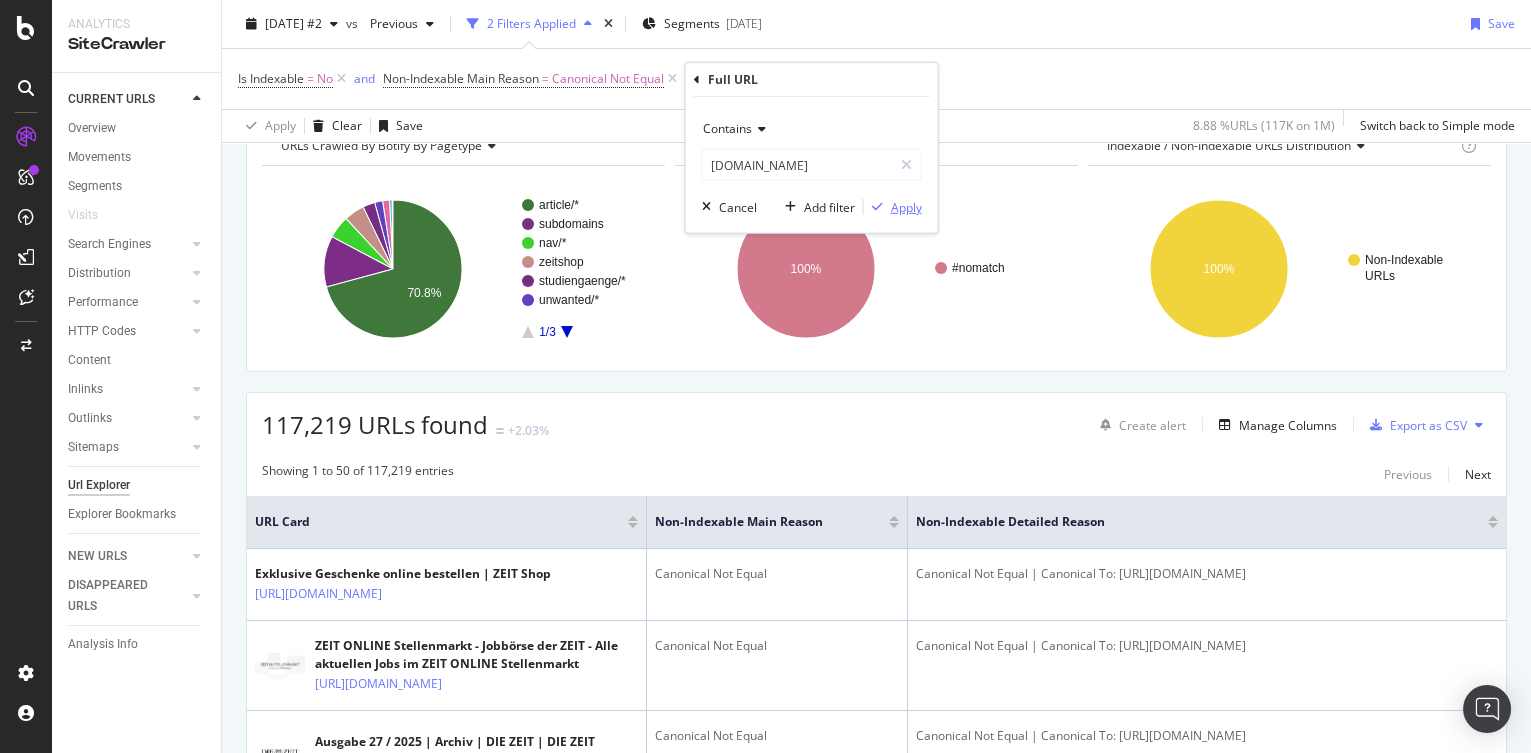 click on "Apply" at bounding box center [906, 206] 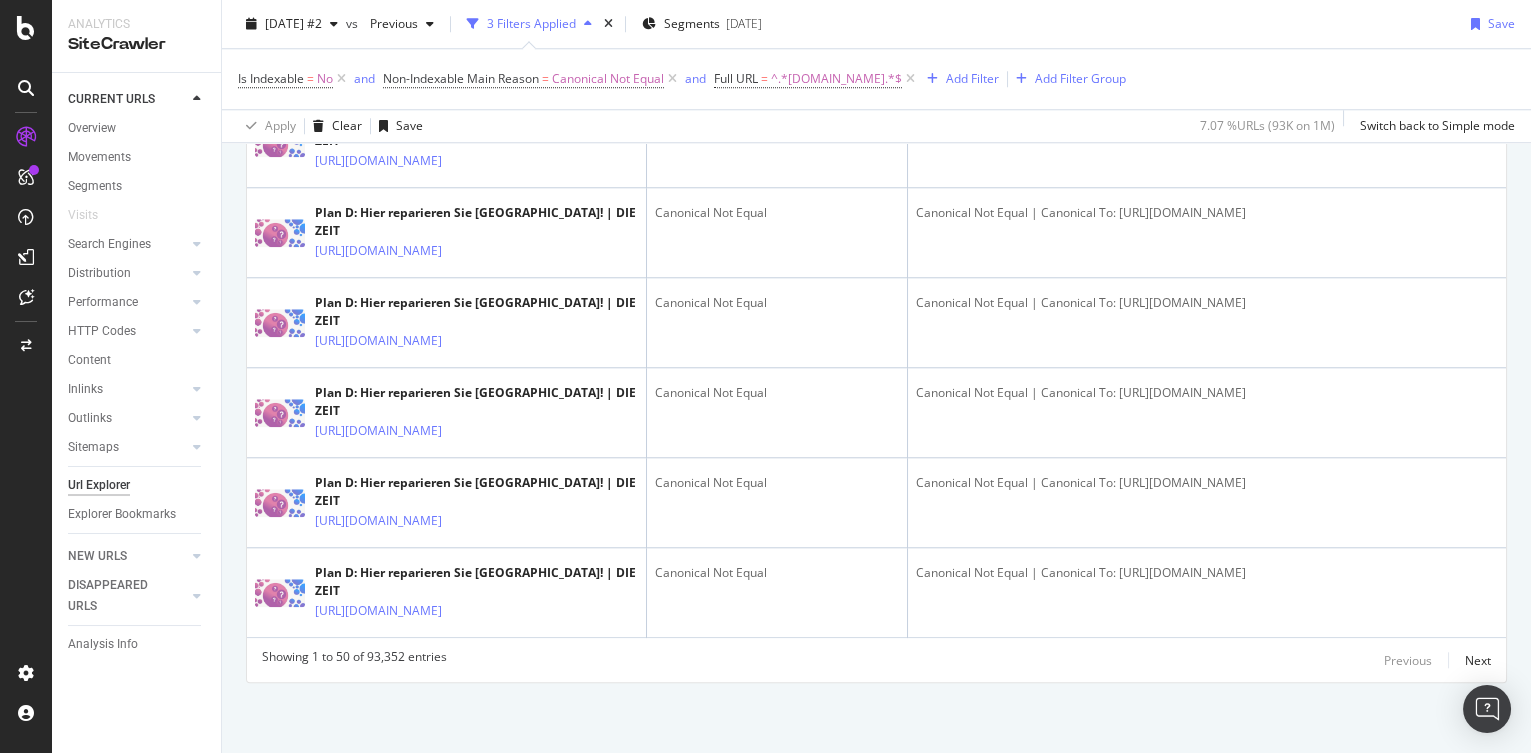scroll, scrollTop: 6664, scrollLeft: 0, axis: vertical 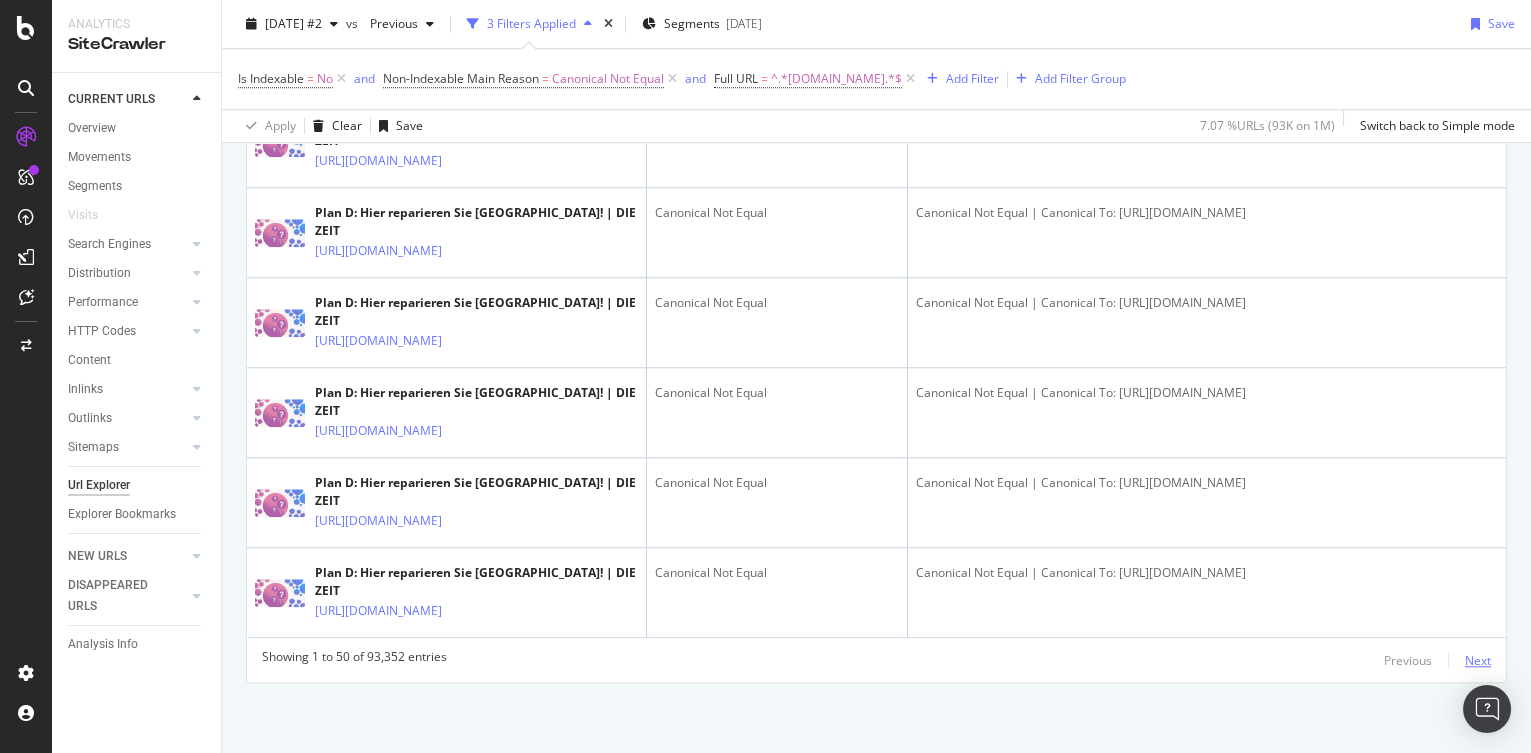 click on "Next" at bounding box center (1478, 660) 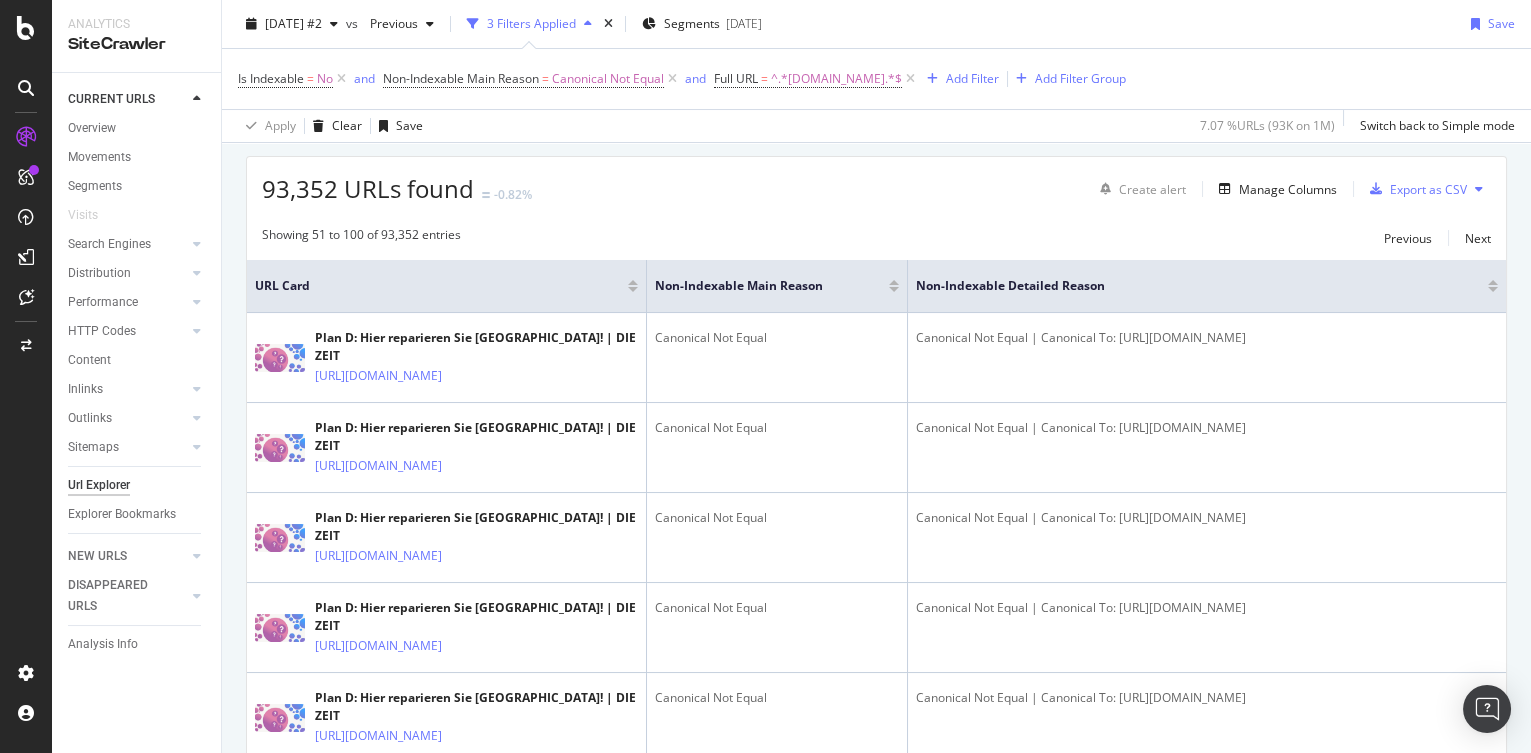 scroll, scrollTop: 0, scrollLeft: 0, axis: both 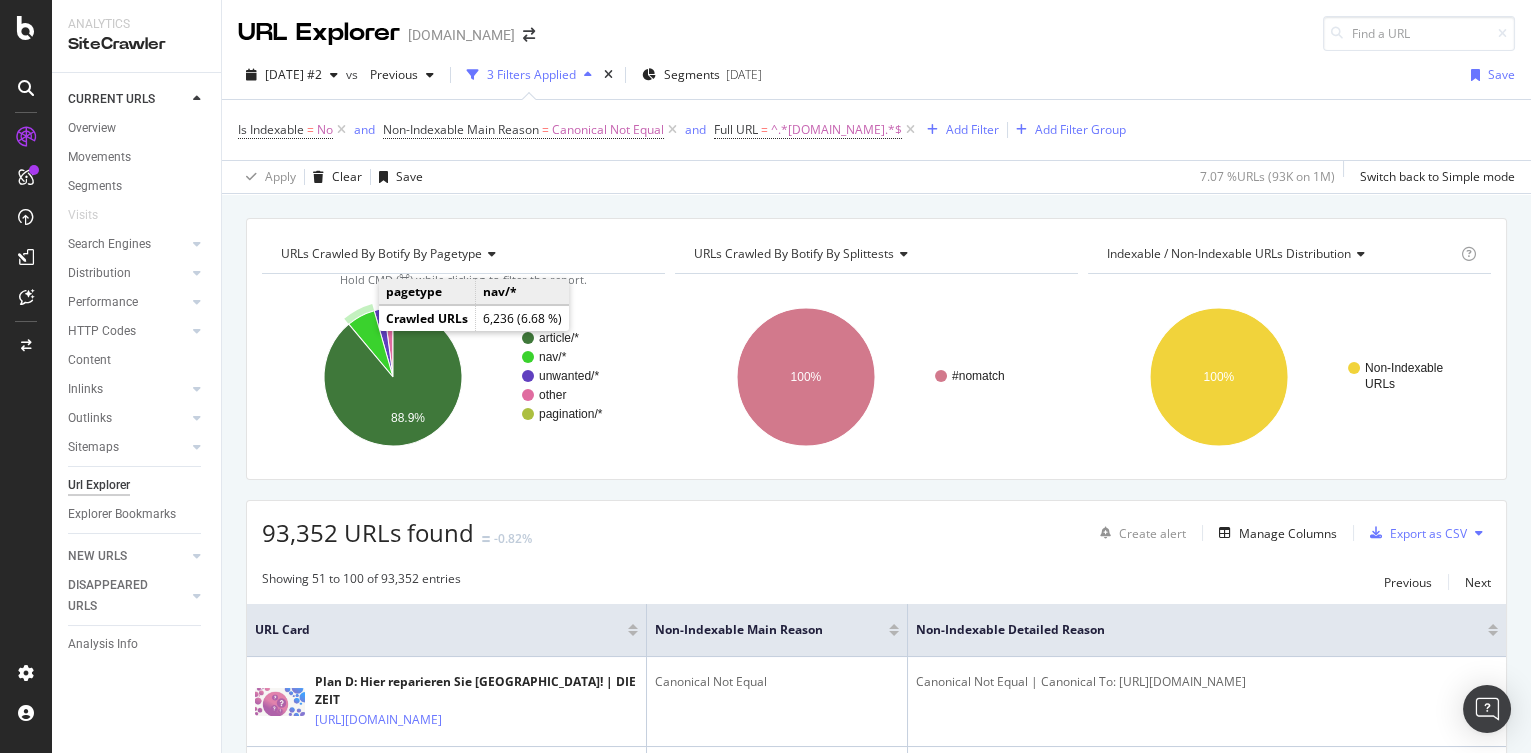 click 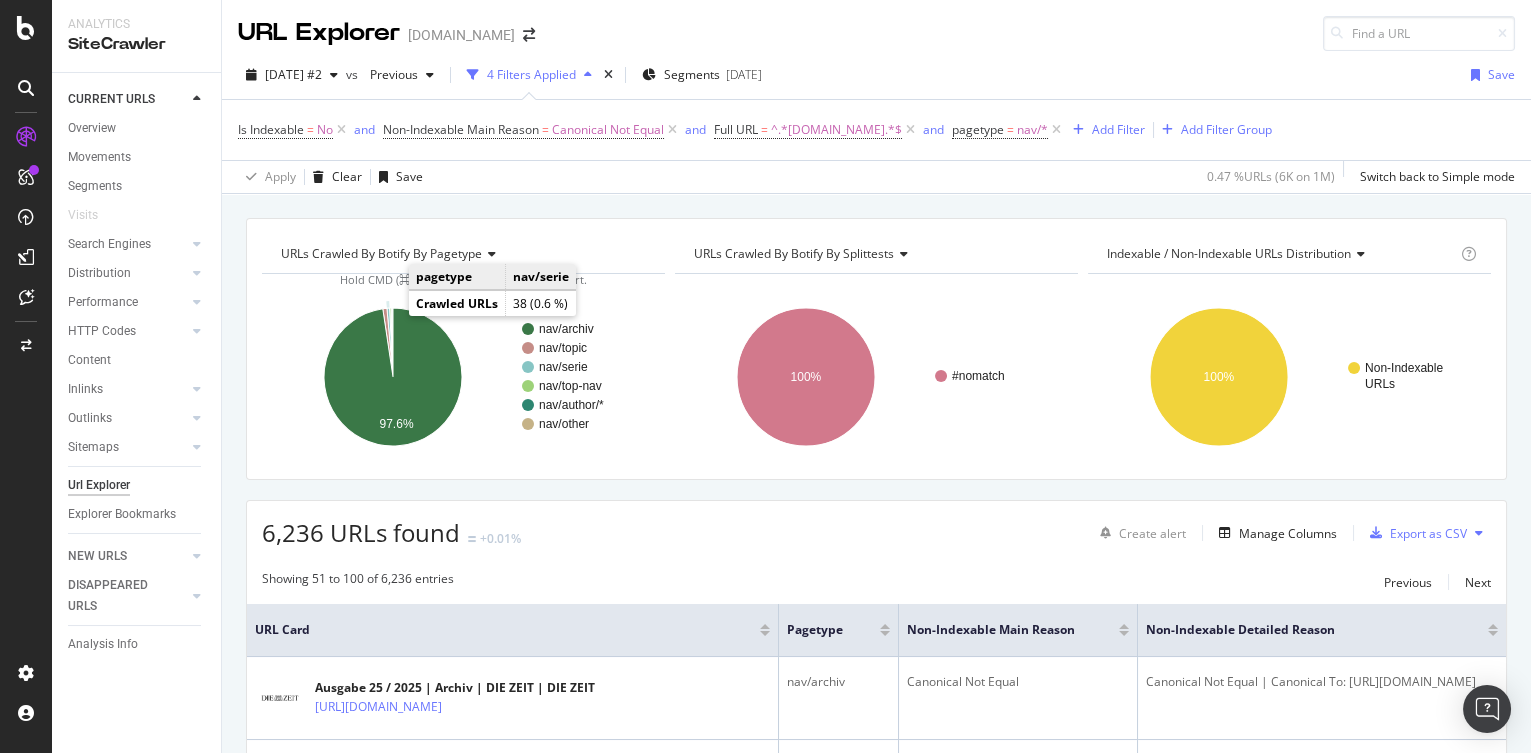 click 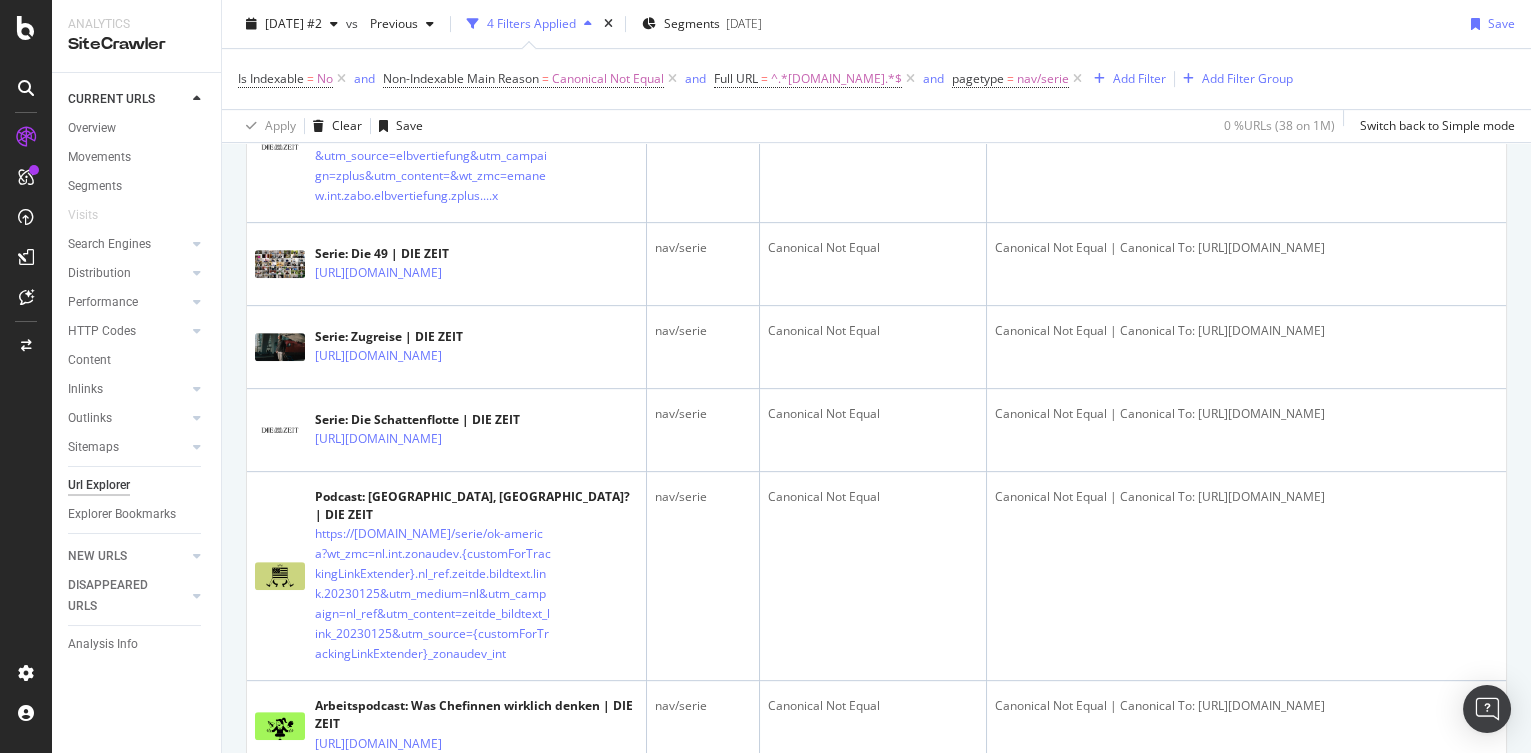 scroll, scrollTop: 2005, scrollLeft: 0, axis: vertical 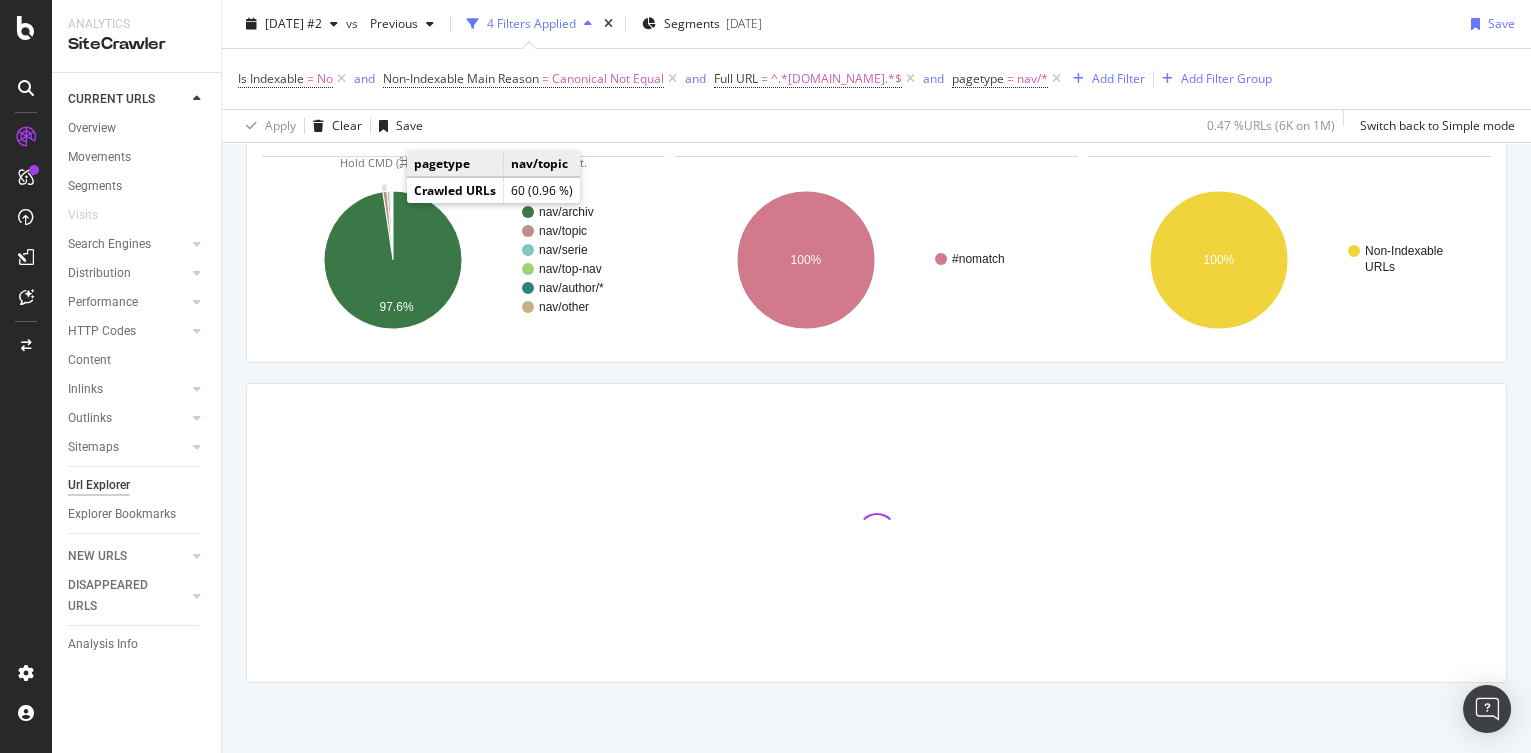 click 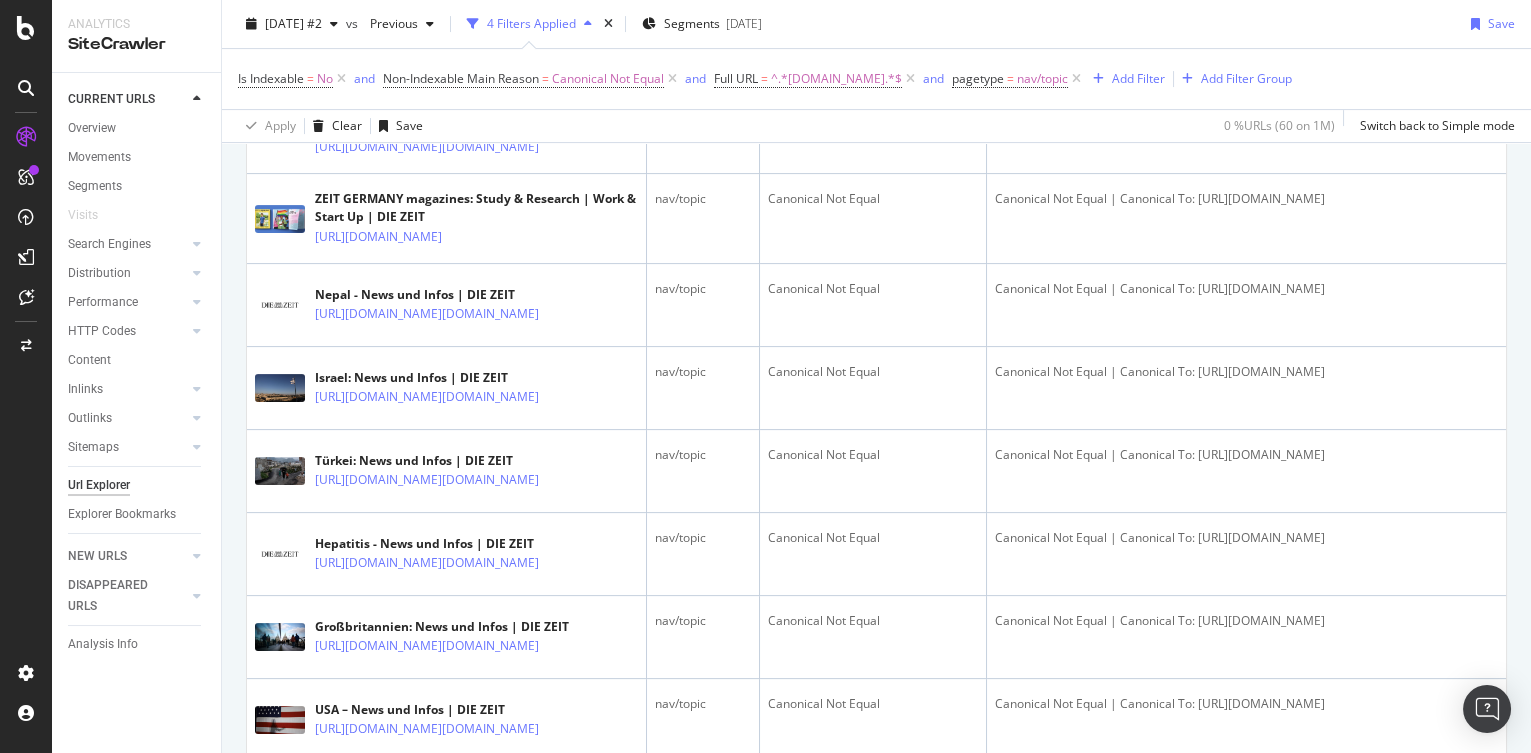 scroll, scrollTop: 1327, scrollLeft: 0, axis: vertical 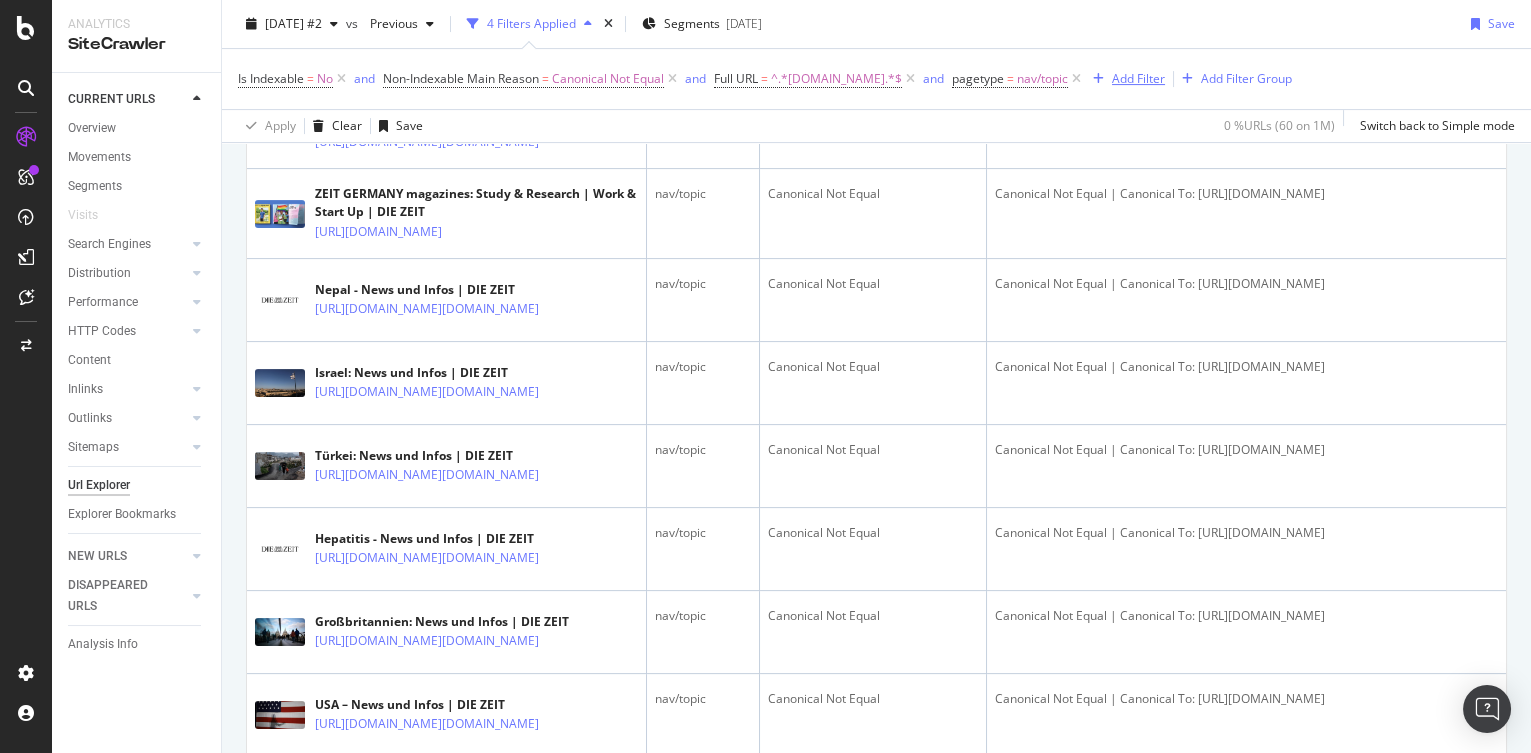 click on "Add Filter" at bounding box center [1138, 78] 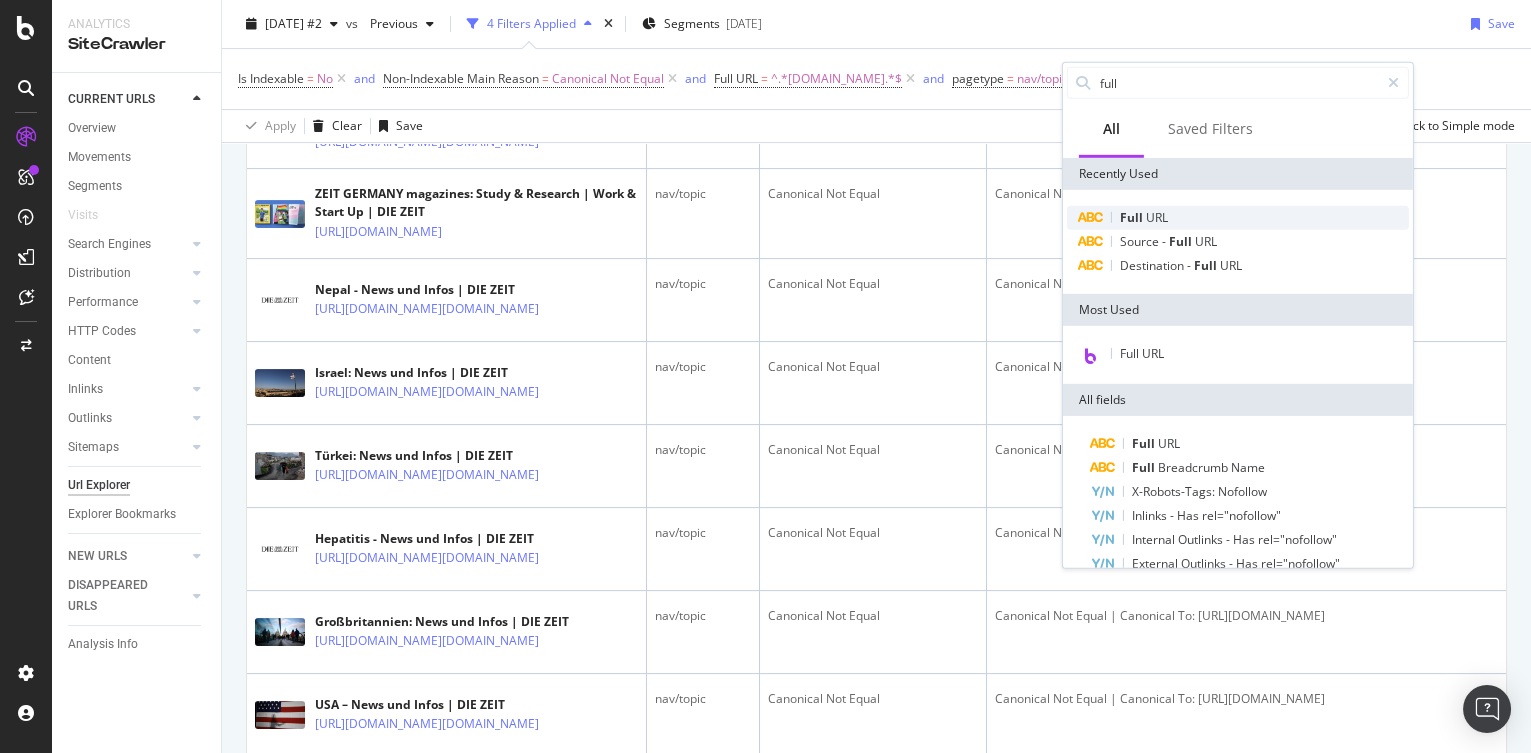 click on "Full   URL" at bounding box center [1238, 218] 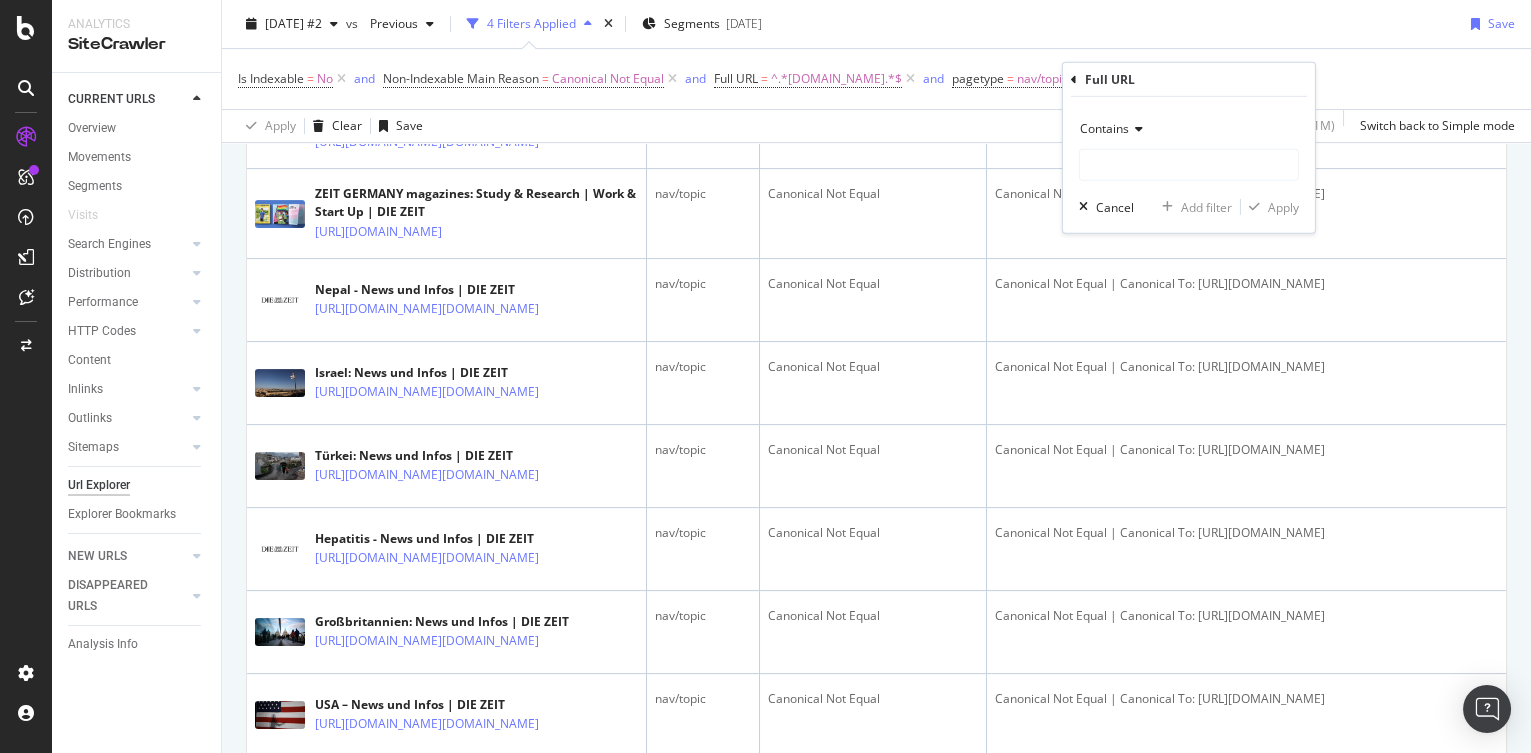 click at bounding box center [1136, 129] 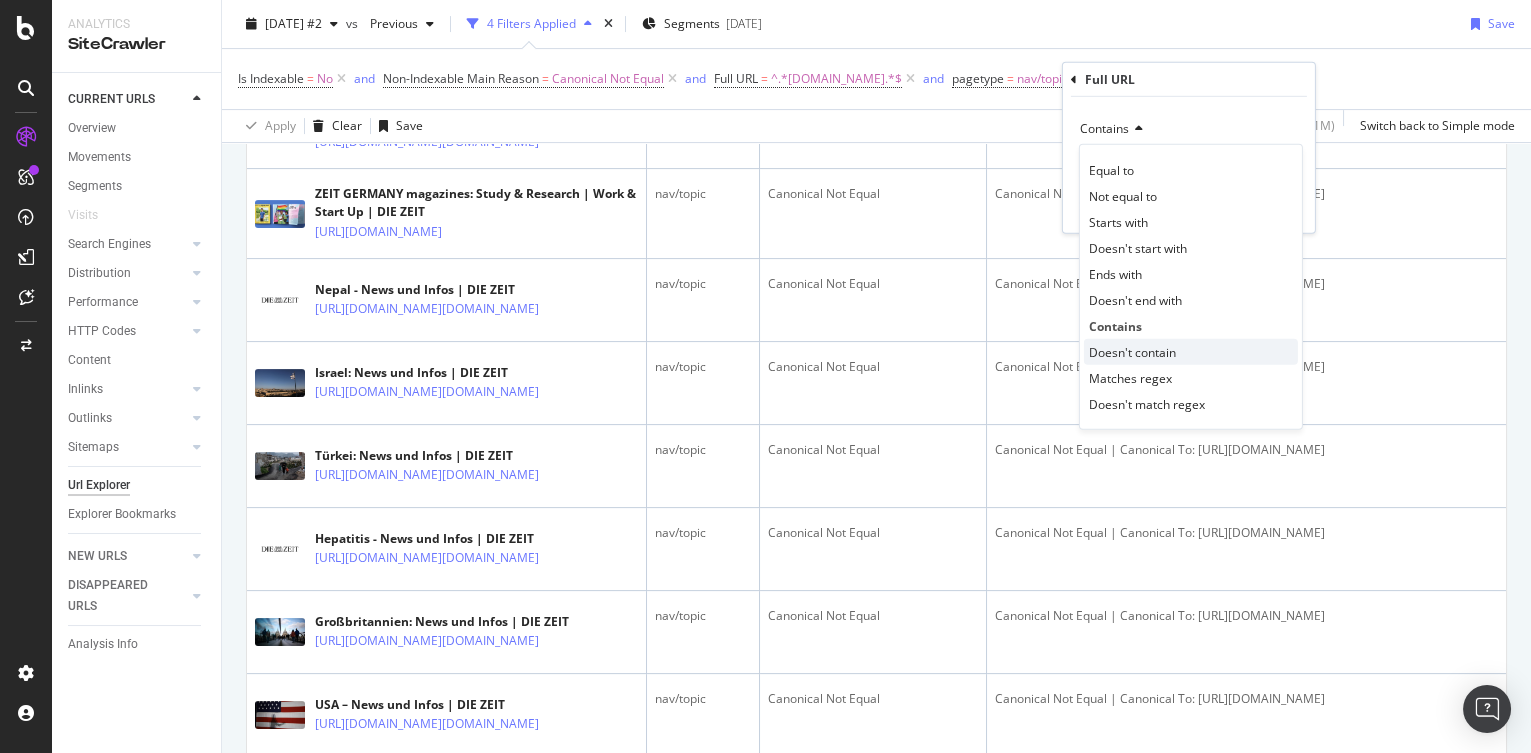click on "Doesn't contain" at bounding box center (1132, 351) 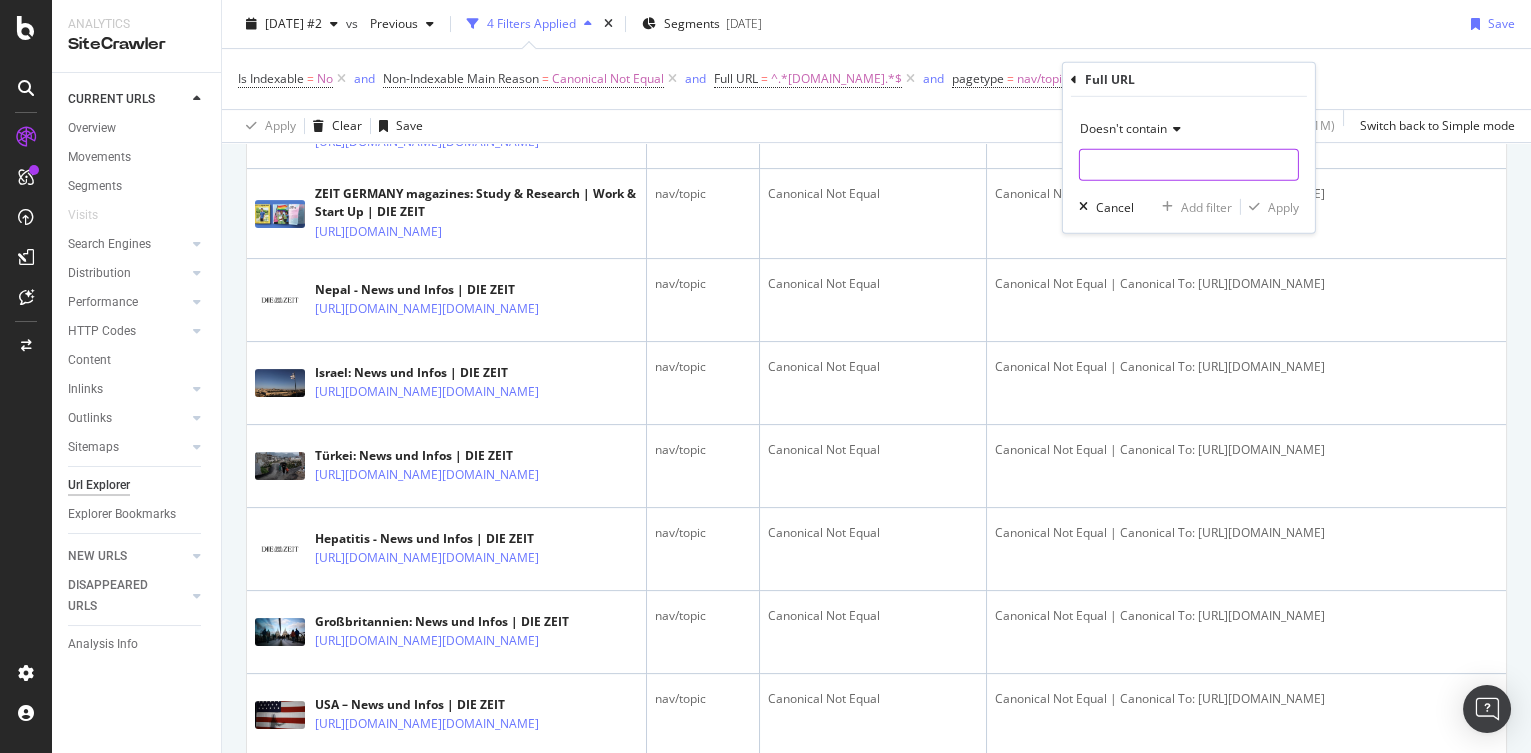 click at bounding box center [1189, 165] 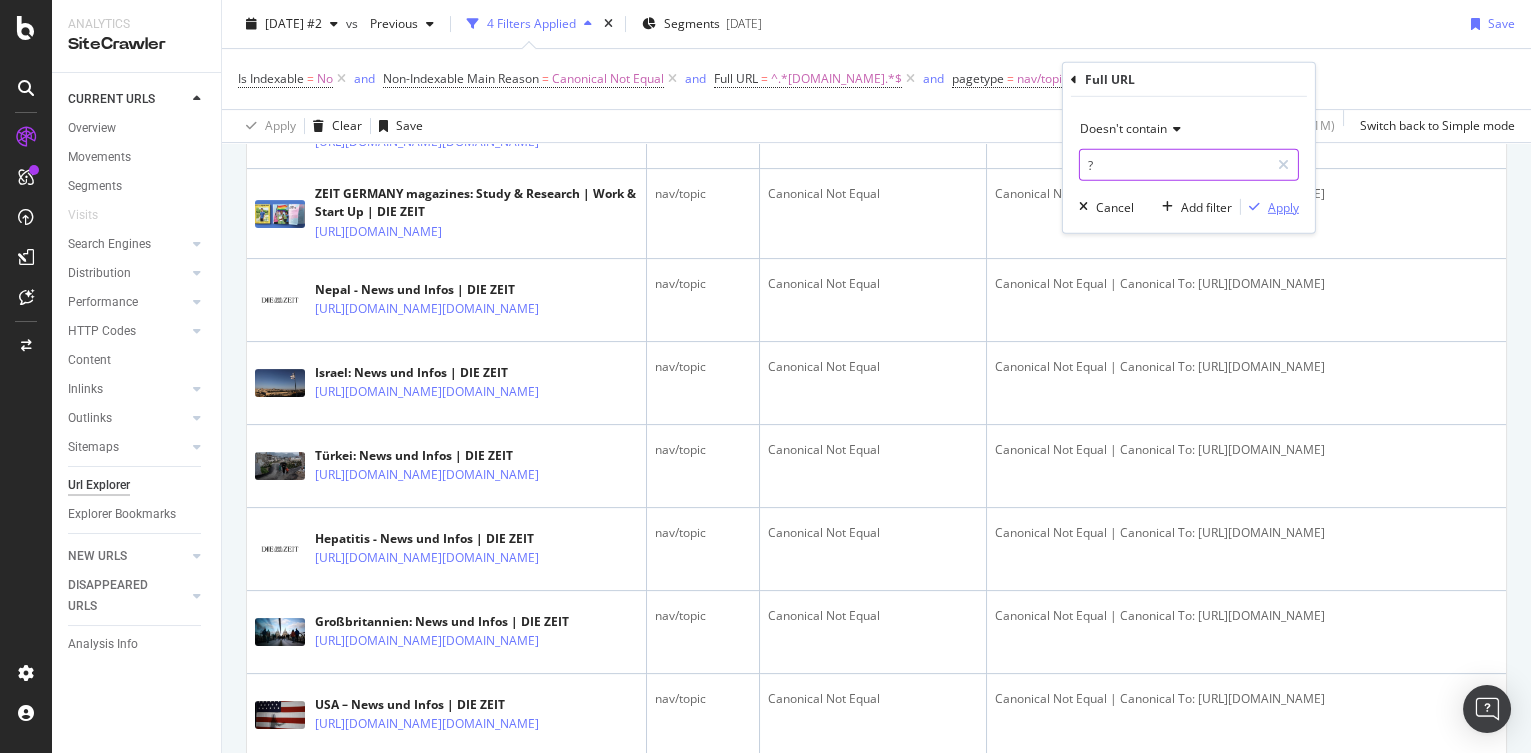 type on "?" 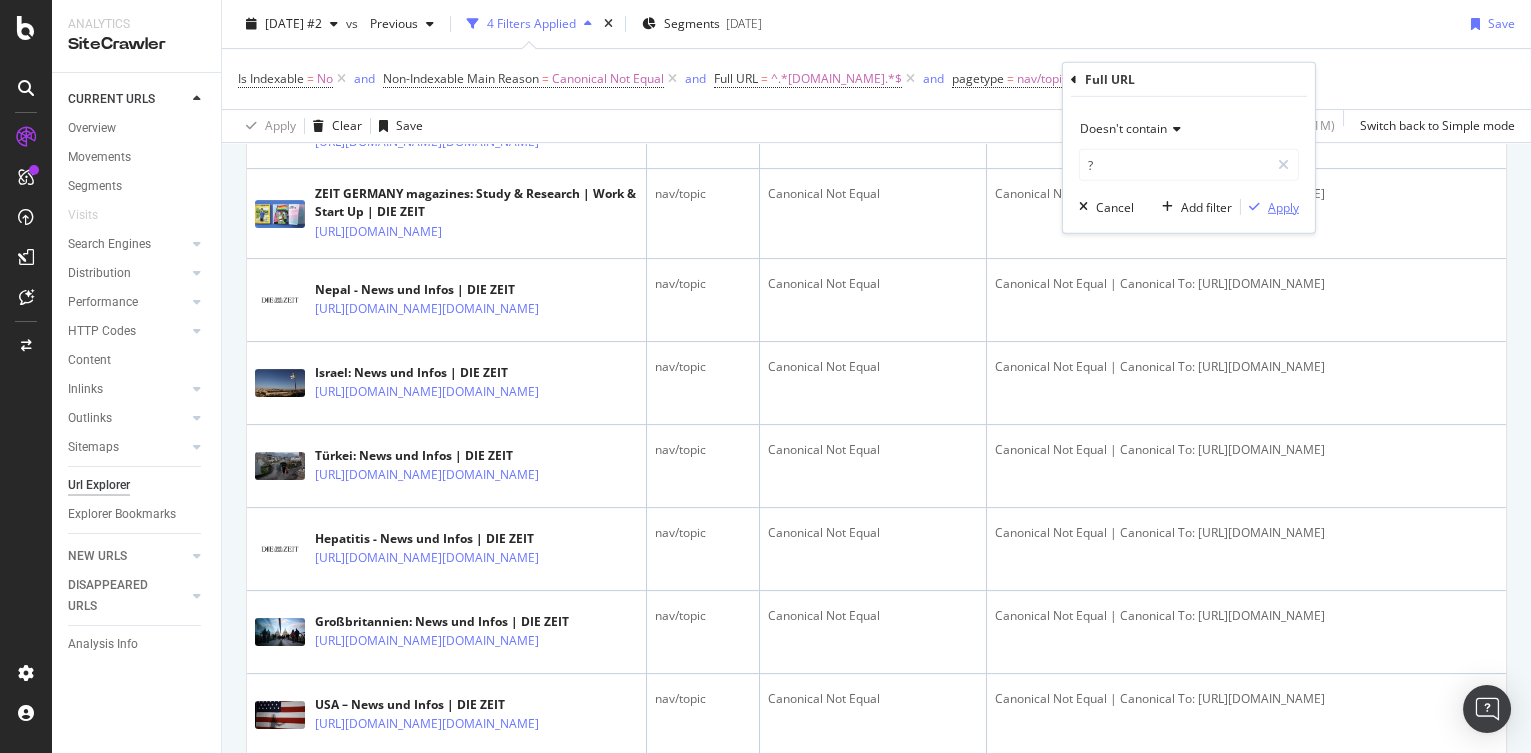 click on "Apply" at bounding box center (1283, 206) 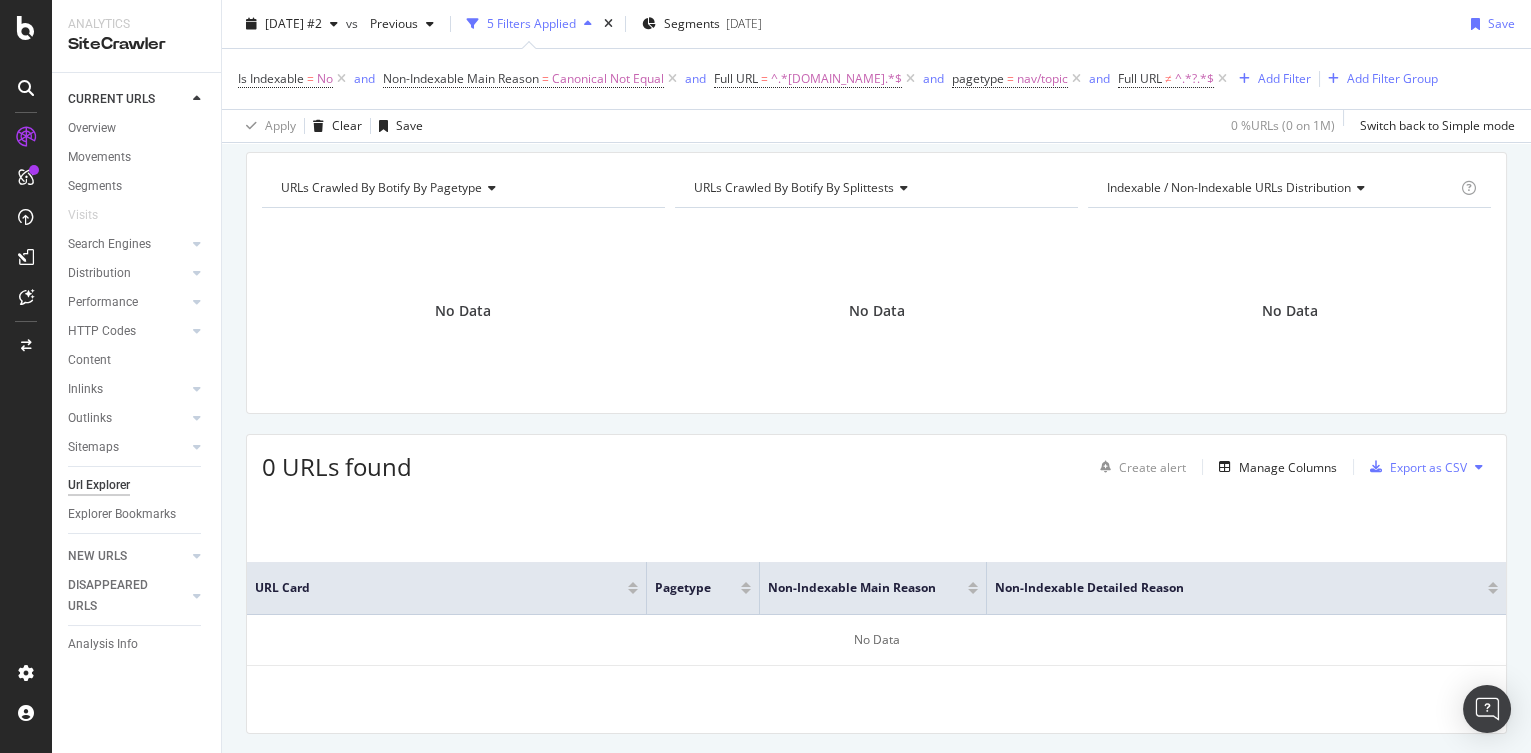 scroll, scrollTop: 0, scrollLeft: 0, axis: both 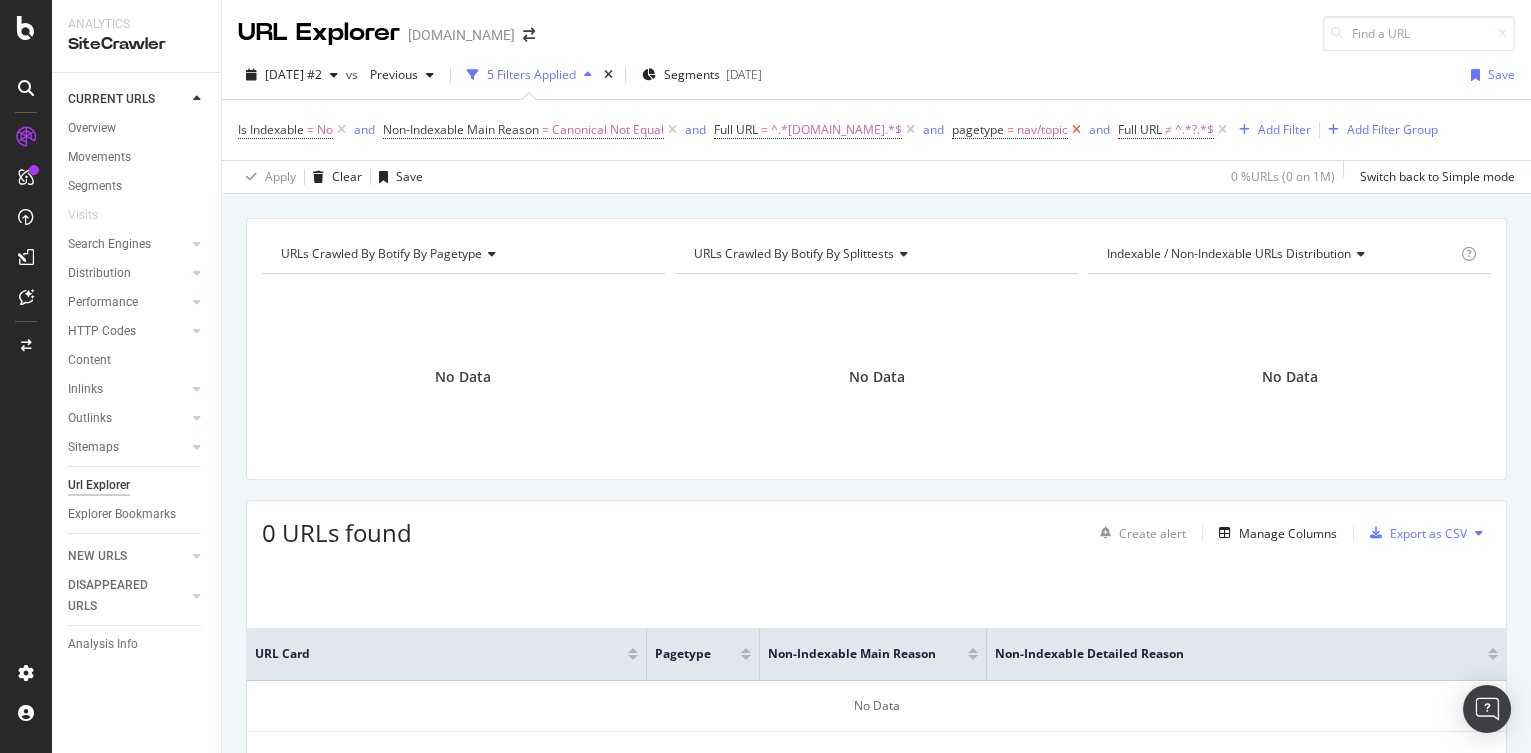 click at bounding box center (1076, 130) 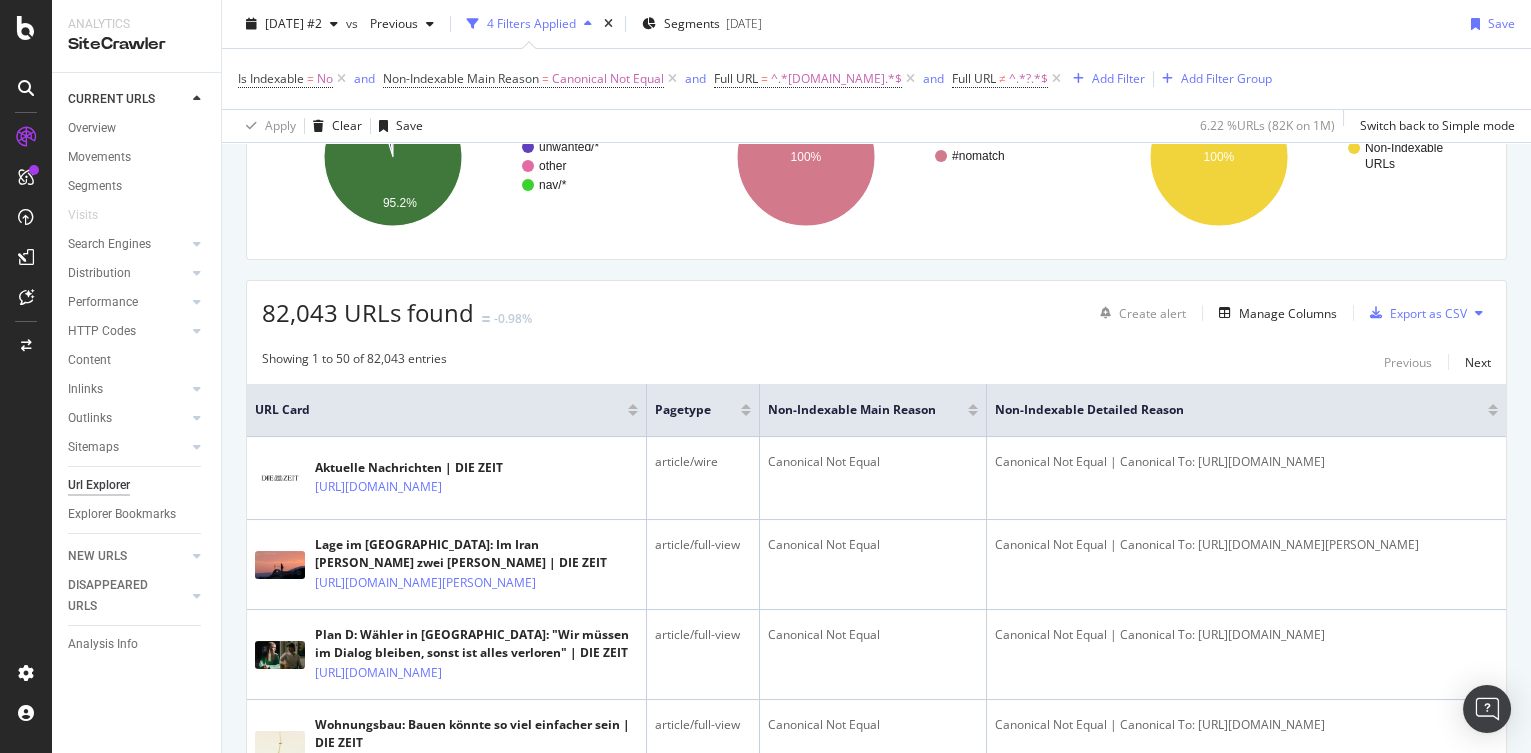 scroll, scrollTop: 223, scrollLeft: 0, axis: vertical 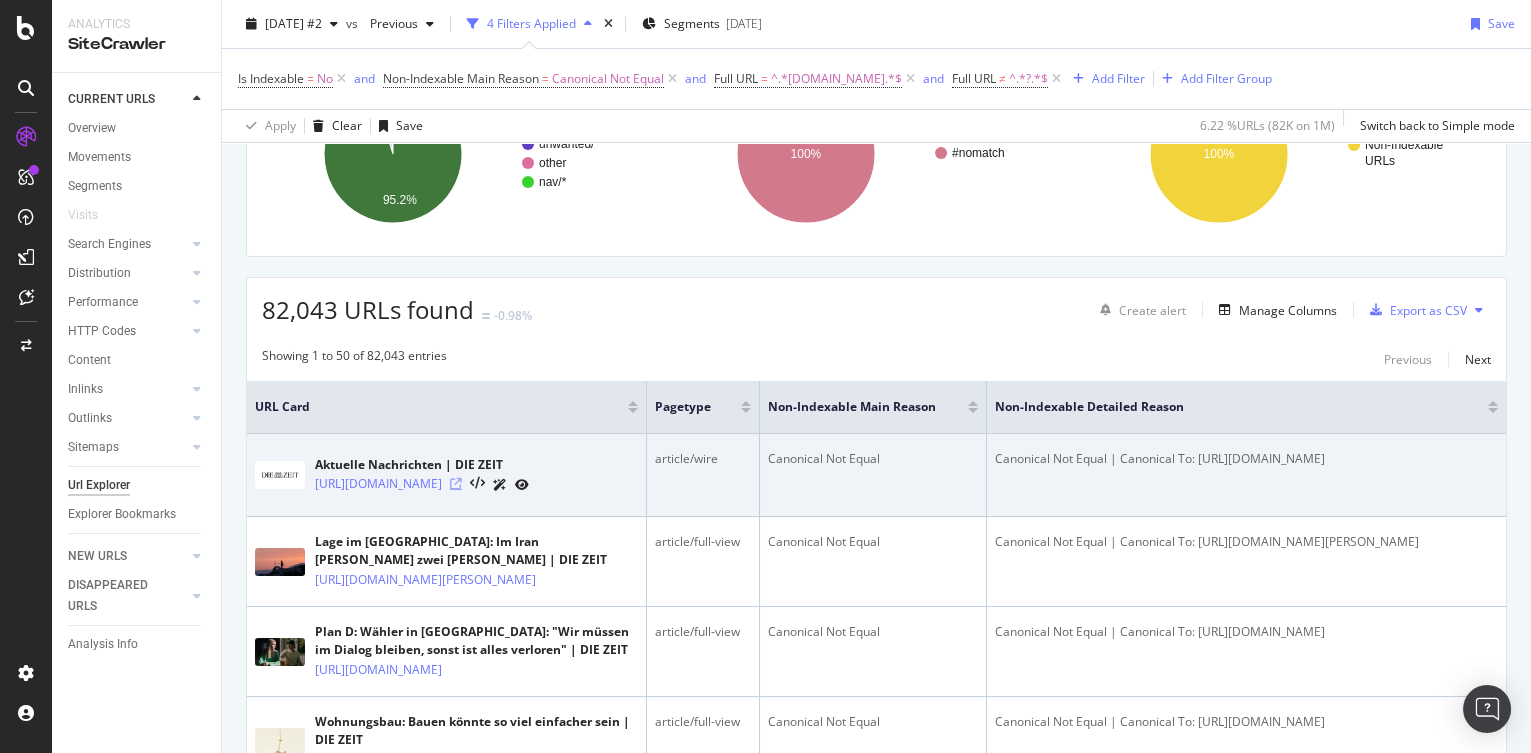 click at bounding box center [456, 484] 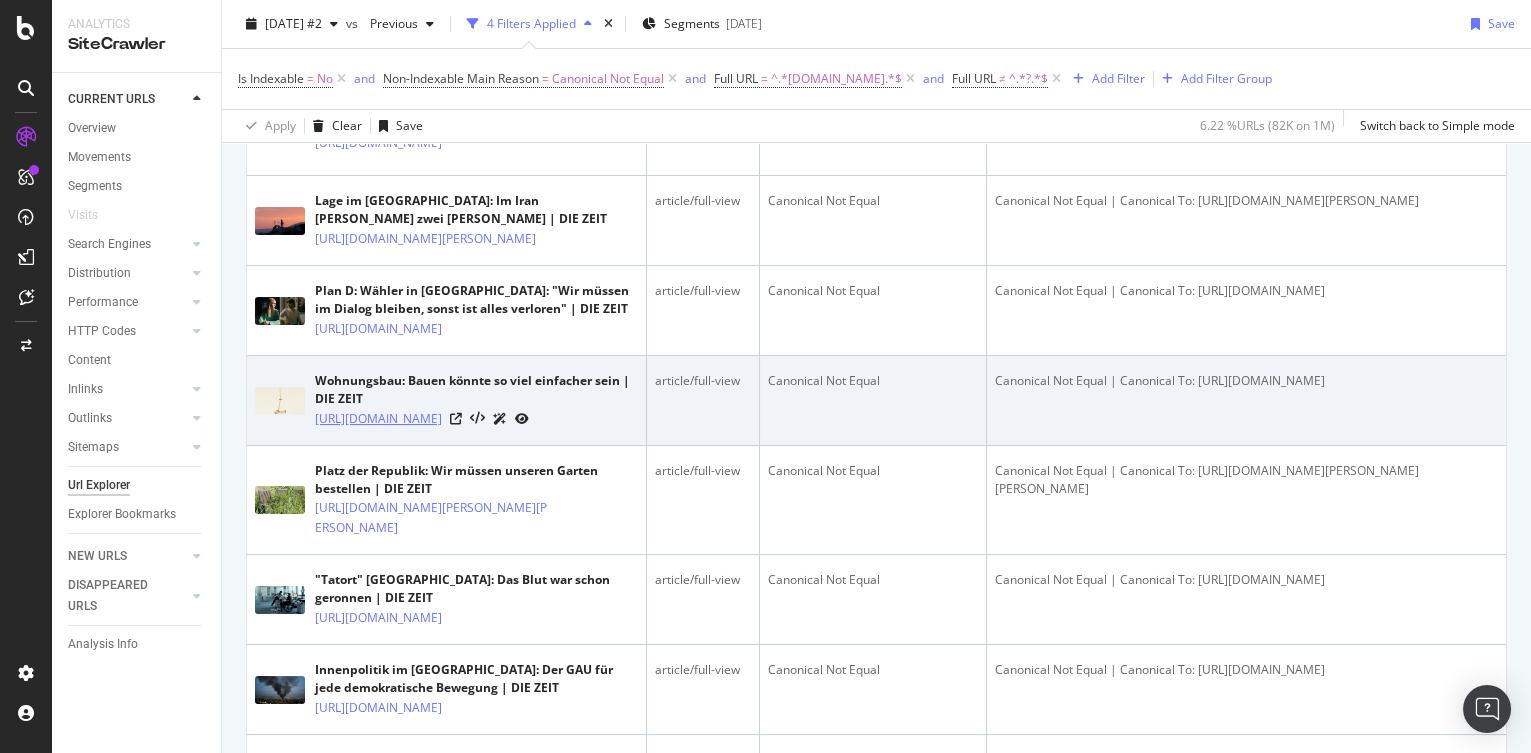 scroll, scrollTop: 565, scrollLeft: 0, axis: vertical 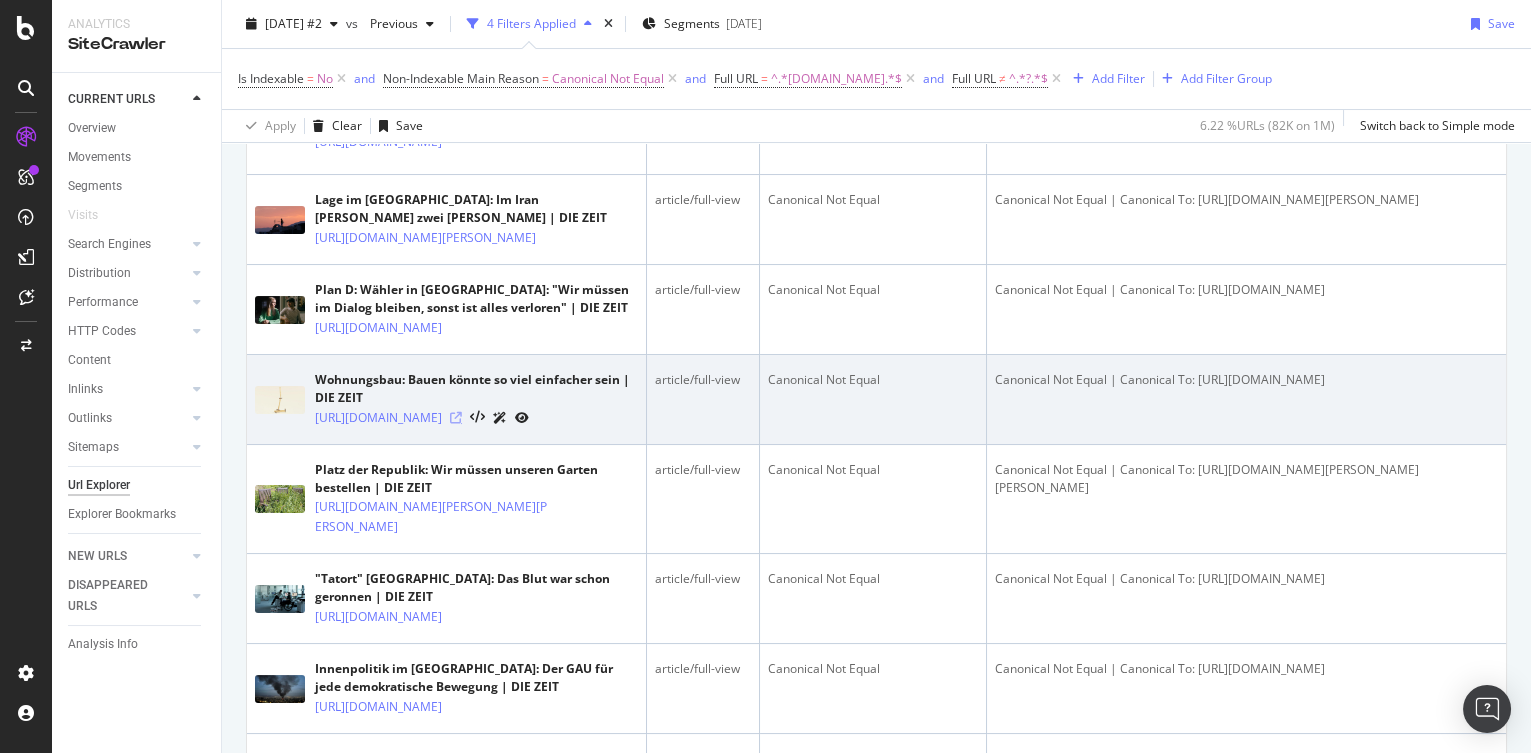 click at bounding box center [456, 418] 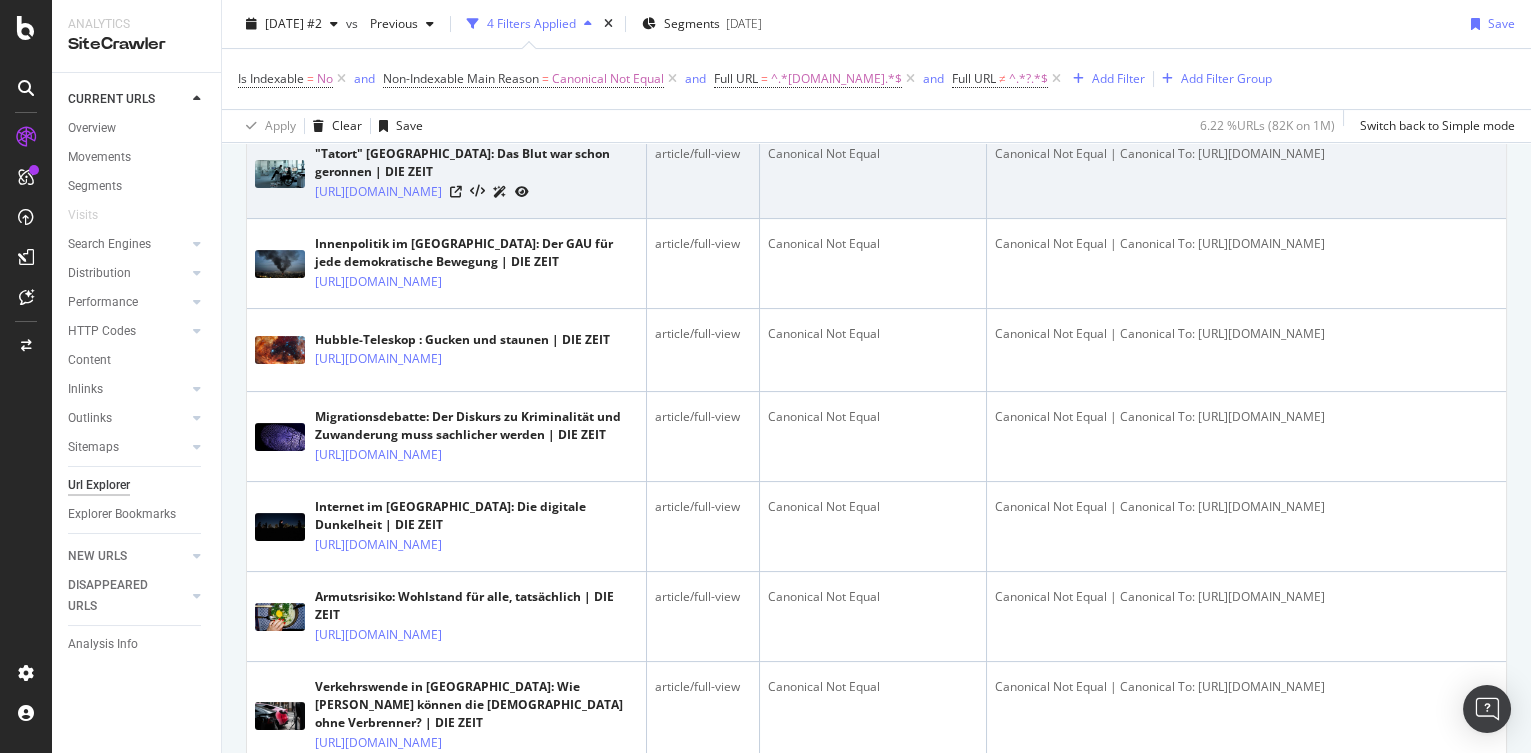 scroll, scrollTop: 991, scrollLeft: 0, axis: vertical 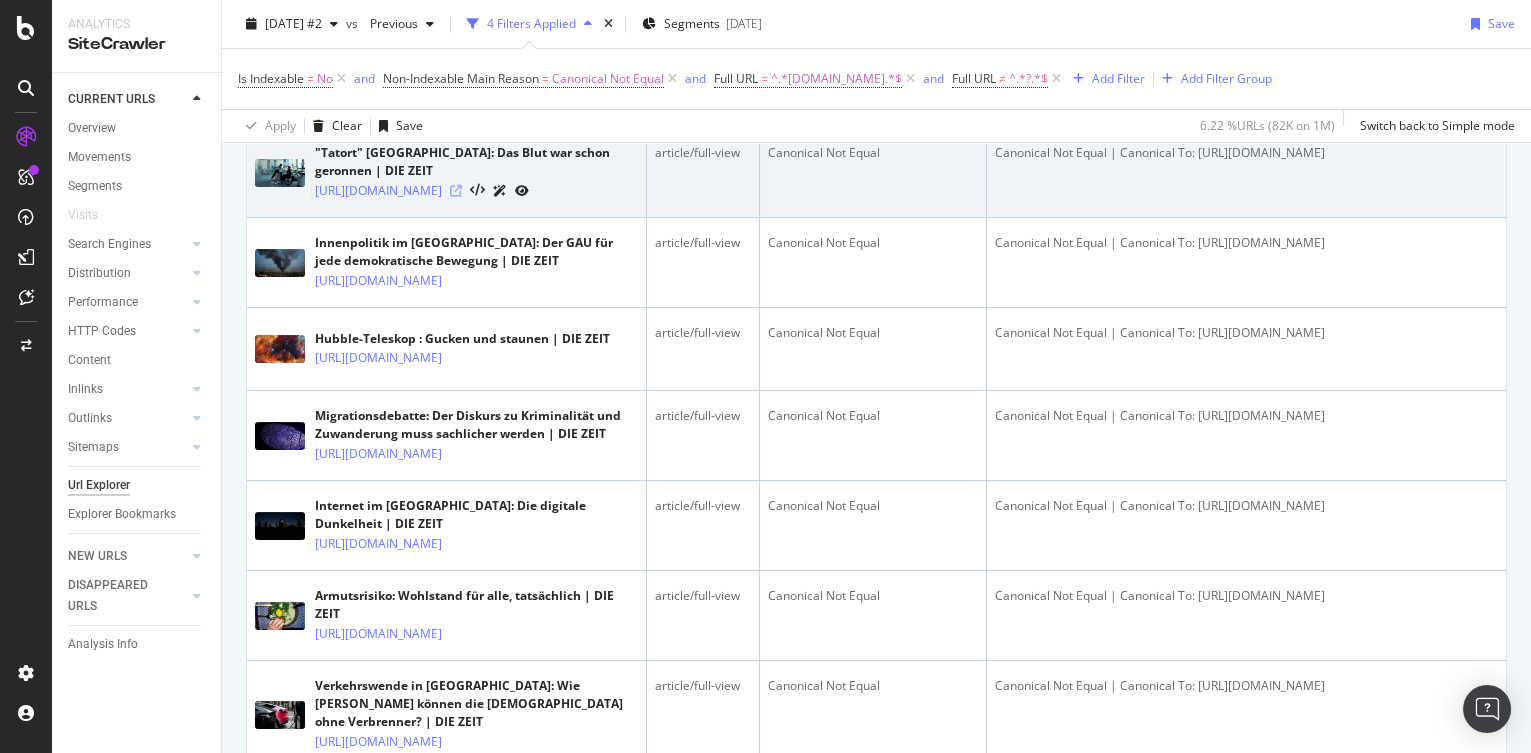 click at bounding box center (456, 191) 